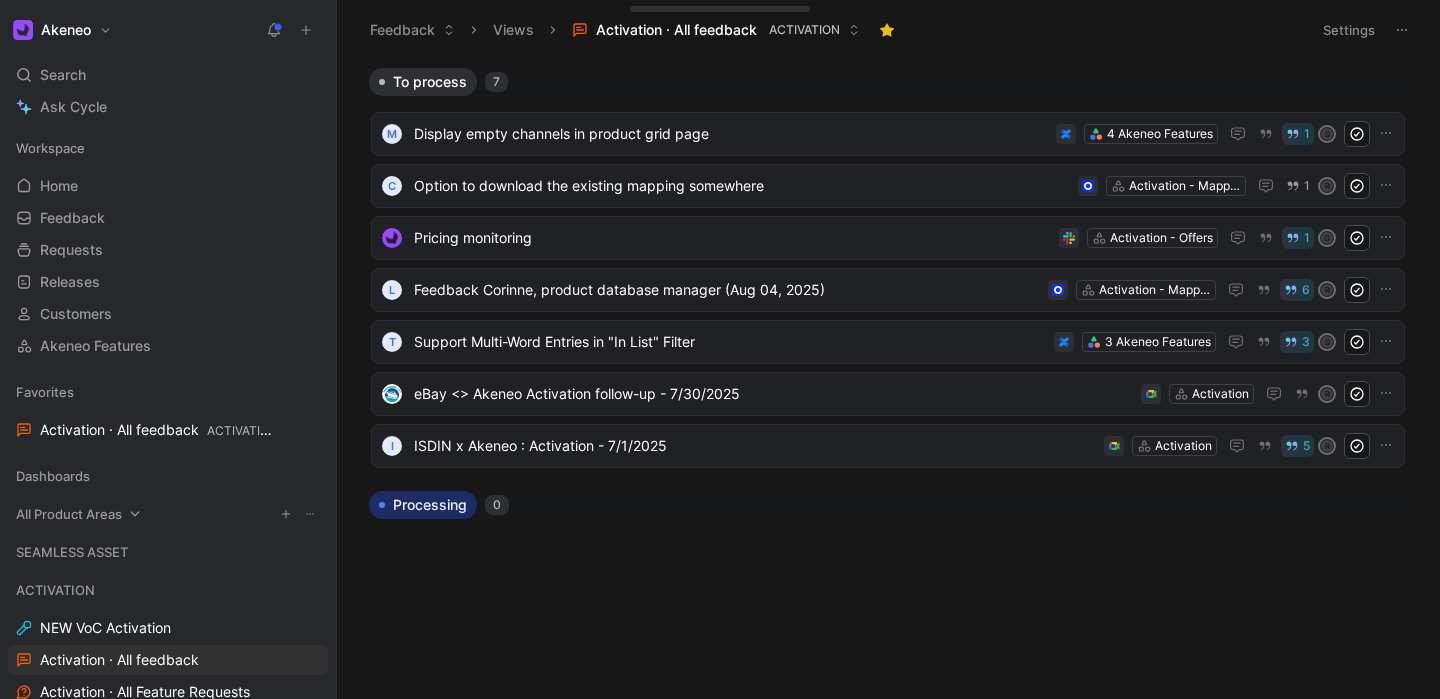 scroll, scrollTop: 0, scrollLeft: 0, axis: both 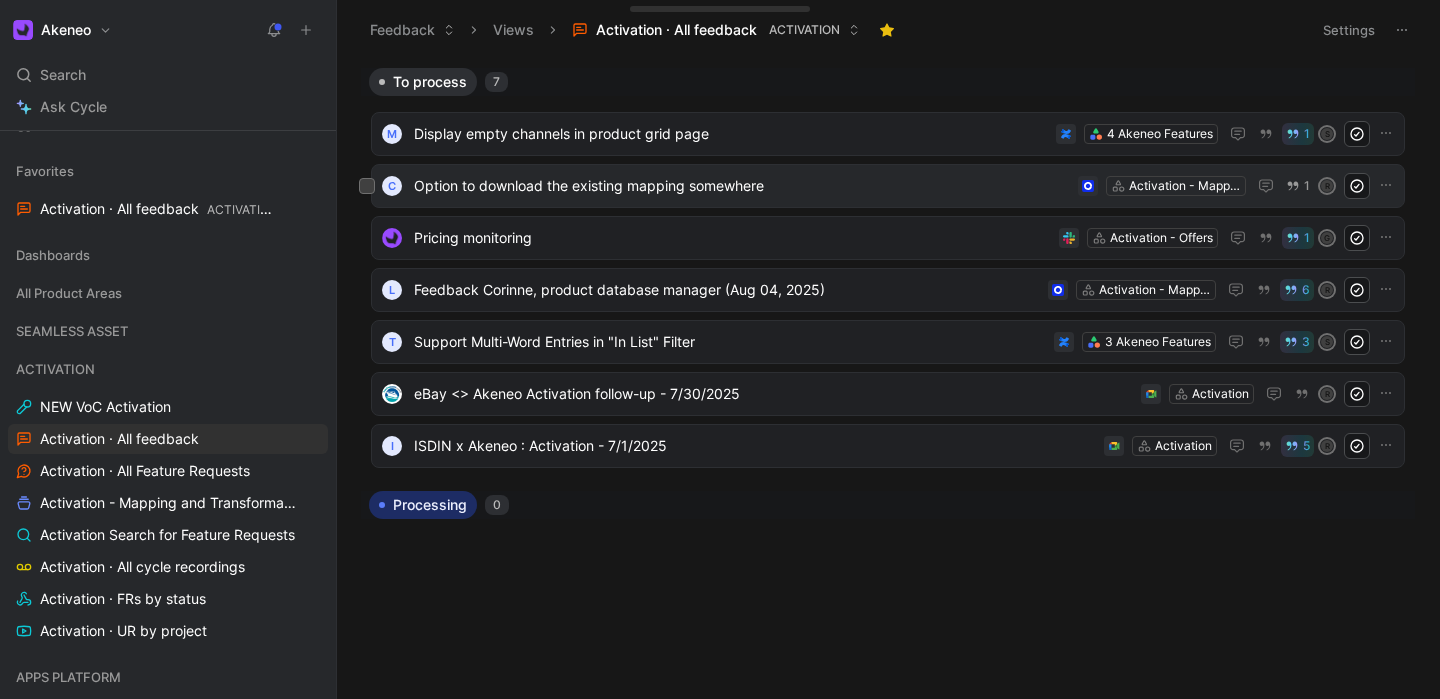 click on "Option to download the existing mapping somewhere" at bounding box center (742, 186) 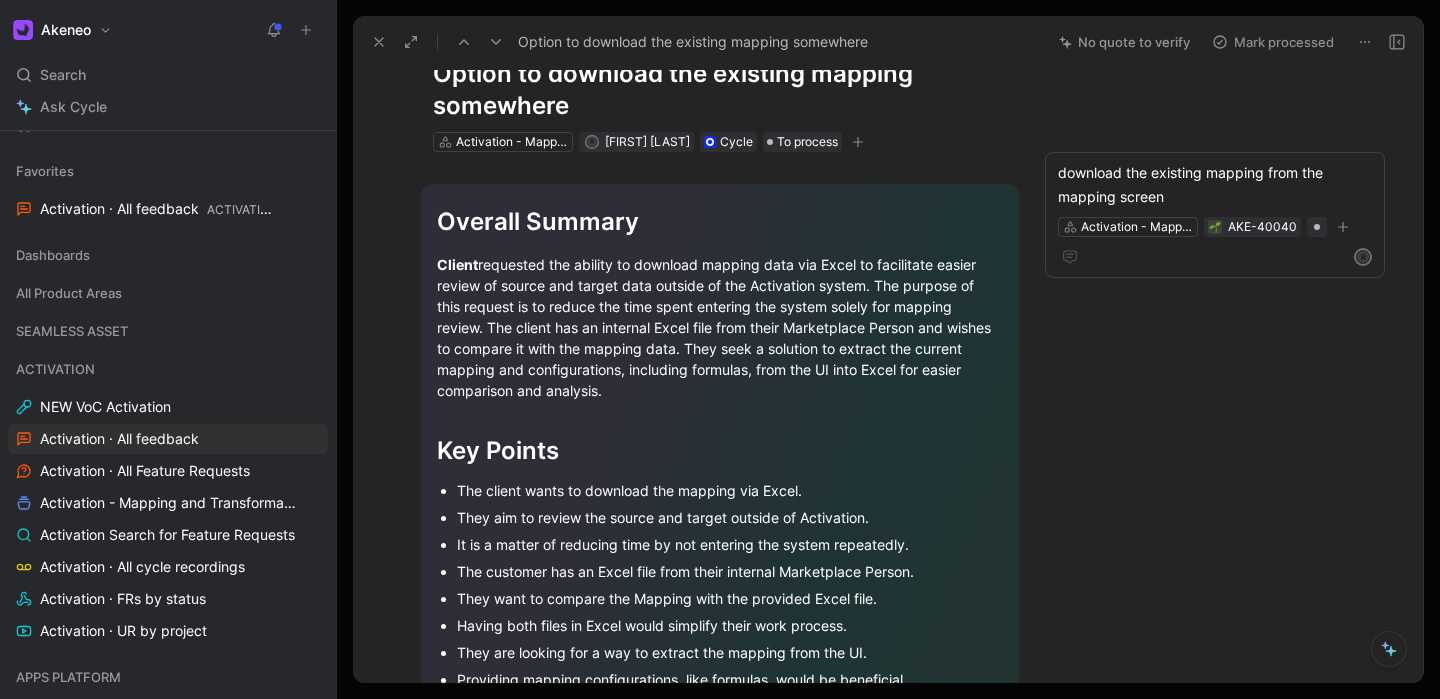 scroll, scrollTop: 0, scrollLeft: 0, axis: both 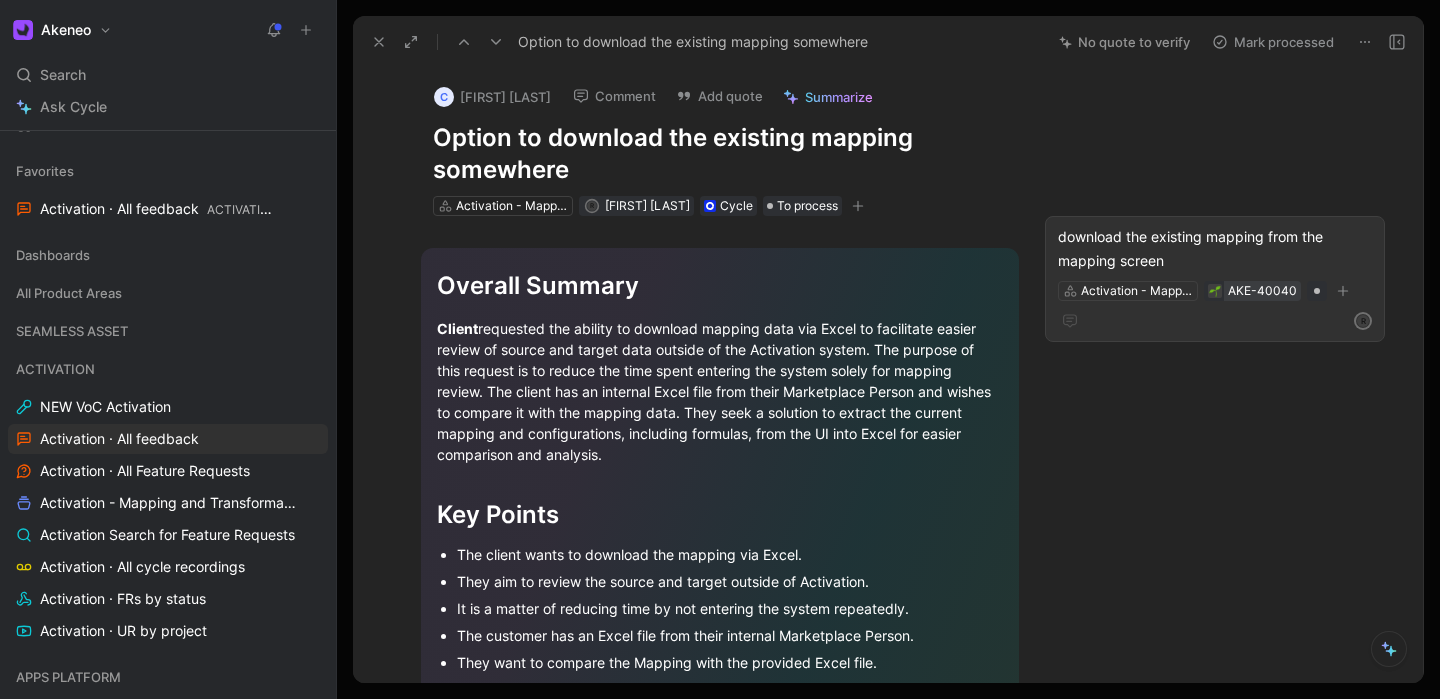 click on "AKE-40040" at bounding box center (1262, 291) 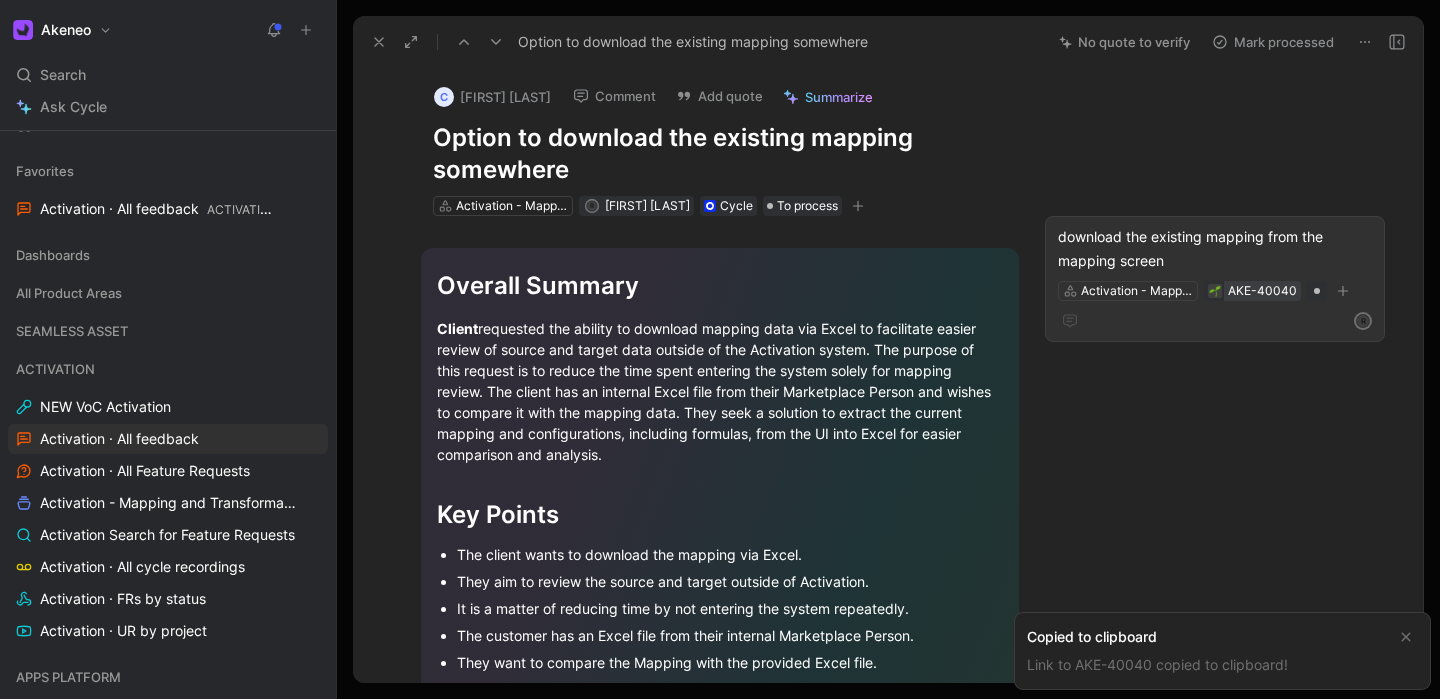 click on "AKE-40040" at bounding box center [1262, 291] 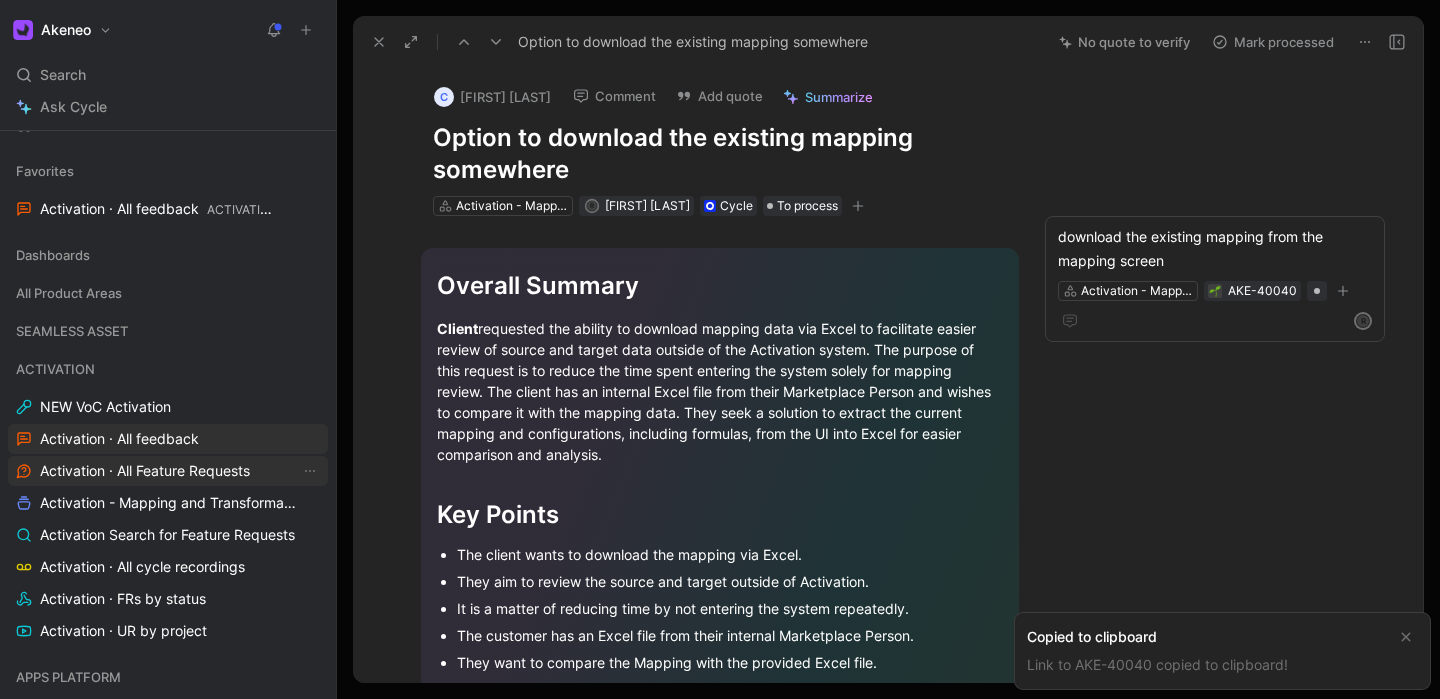 click on "Activation · All Feature Requests" at bounding box center (145, 471) 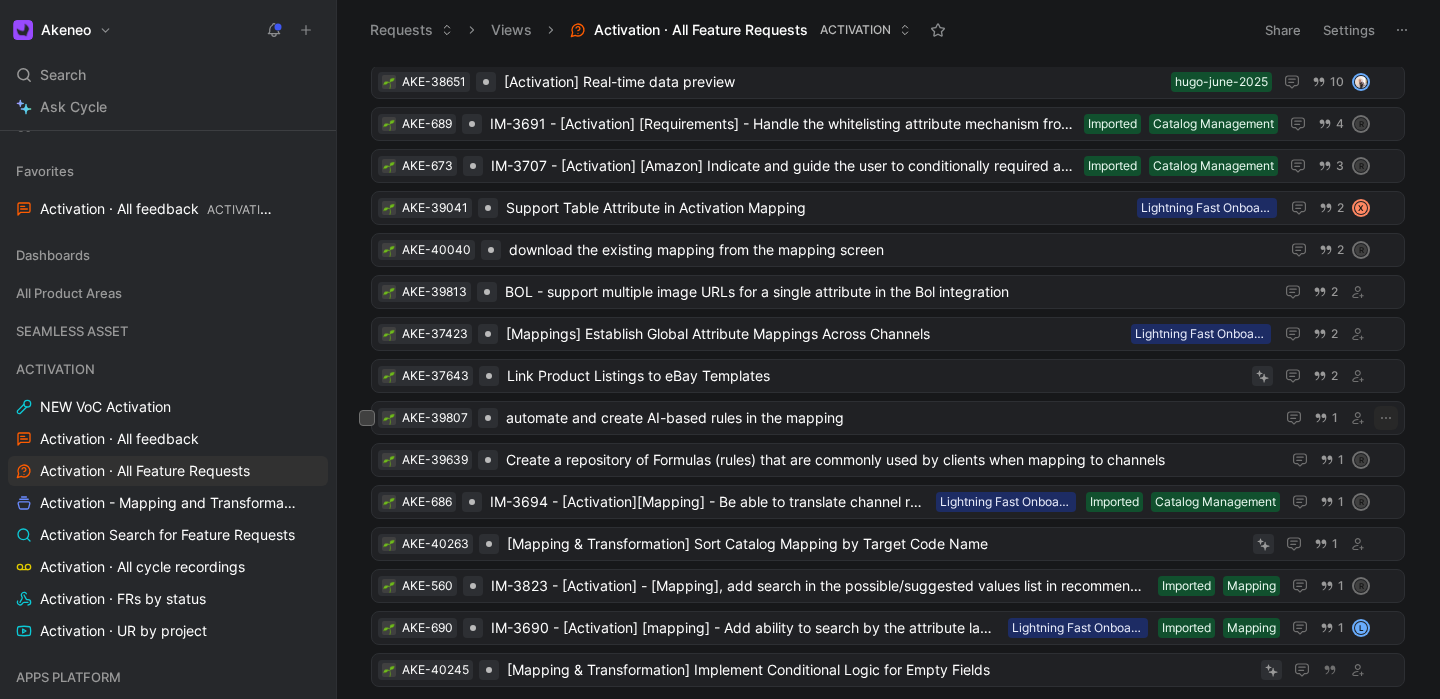scroll, scrollTop: 1329, scrollLeft: 0, axis: vertical 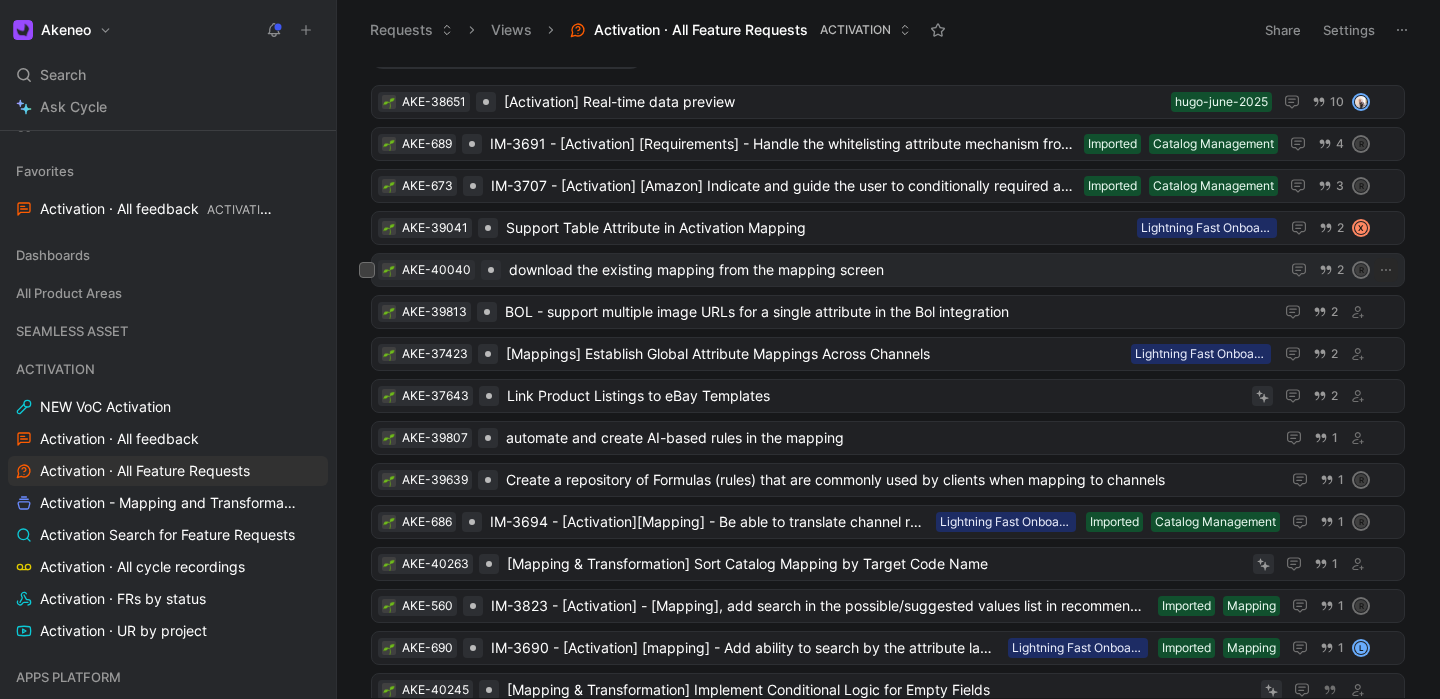 click on "download the existing mapping from the mapping screen" at bounding box center (890, 270) 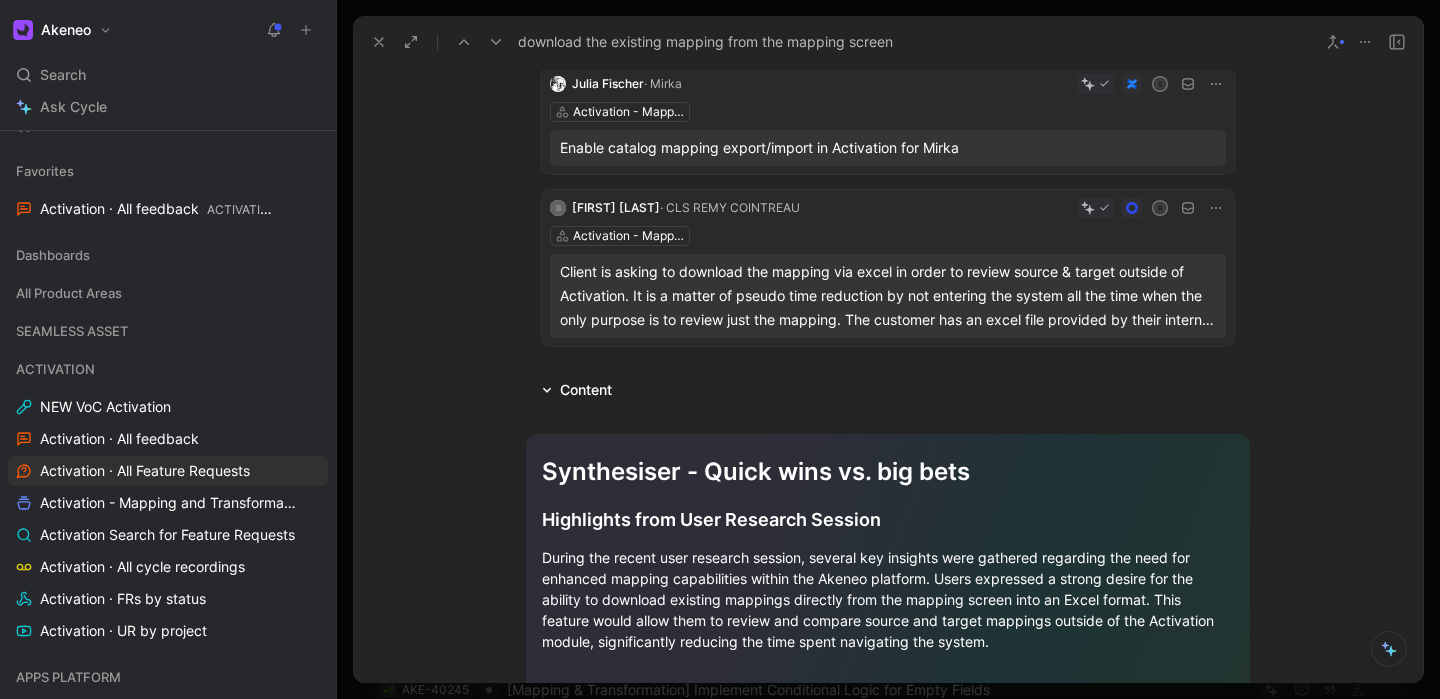 scroll, scrollTop: 215, scrollLeft: 0, axis: vertical 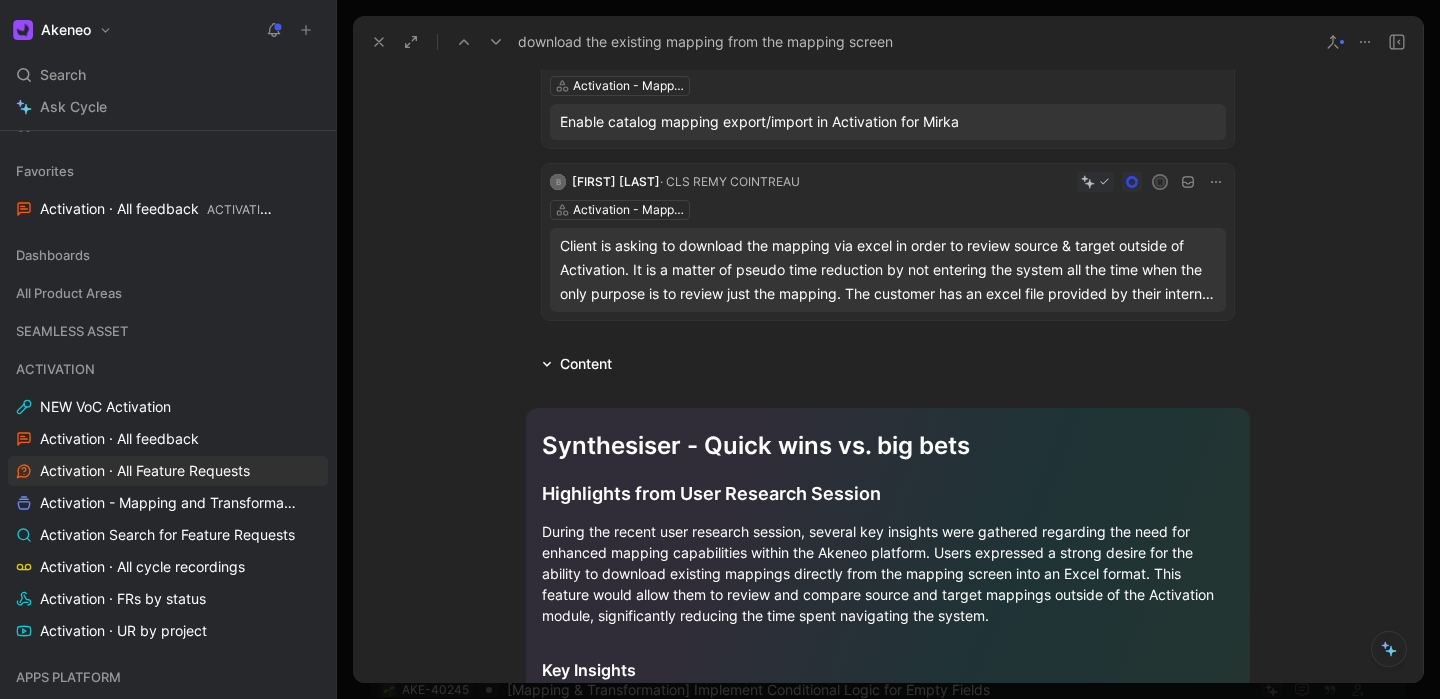 click on "Client is asking to download the mapping via excel in order to review source & target outside of Activation. It is a matter of pseudo time reduction by not entering the system all the time when the only purpose is to review just the mapping. The customer has an excel file provided by their internal Marketplace Person and wants to take the Mapping and compare. Having both in Excel would be easier for them to work with." at bounding box center [888, 270] 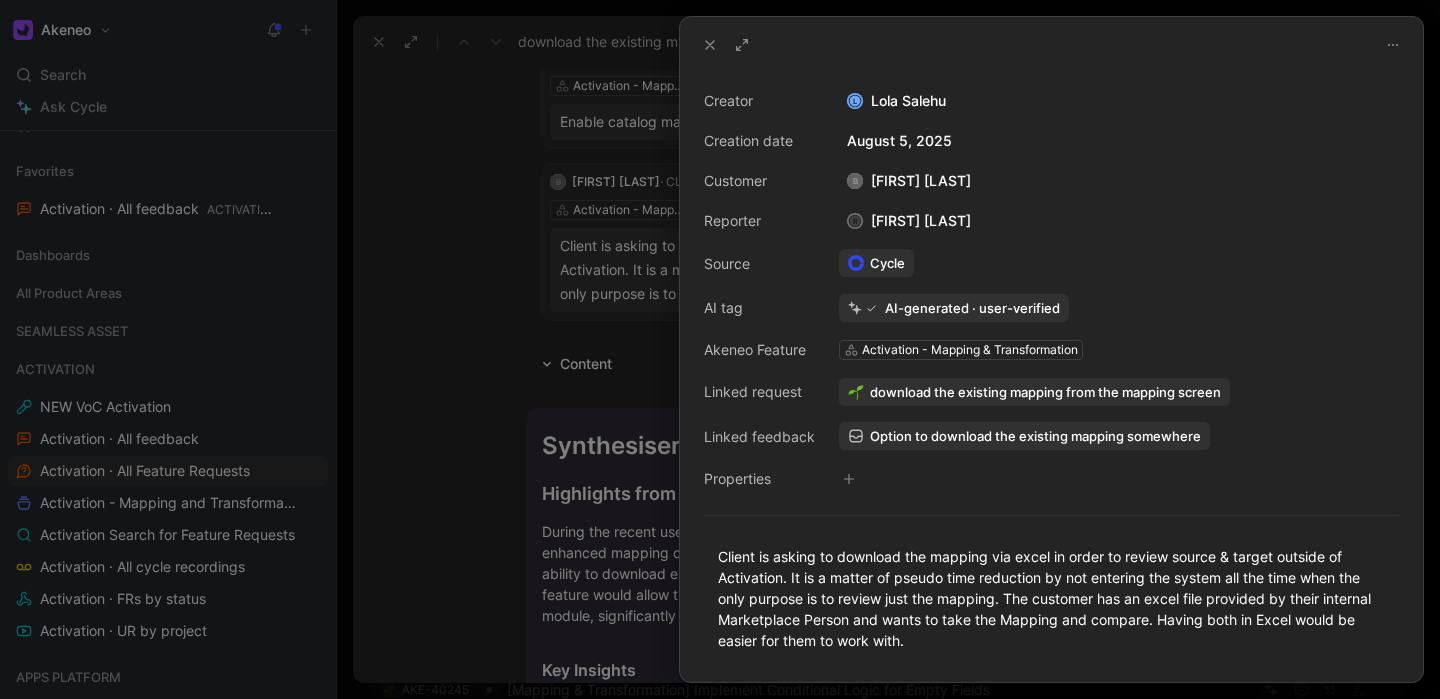 scroll, scrollTop: 119, scrollLeft: 0, axis: vertical 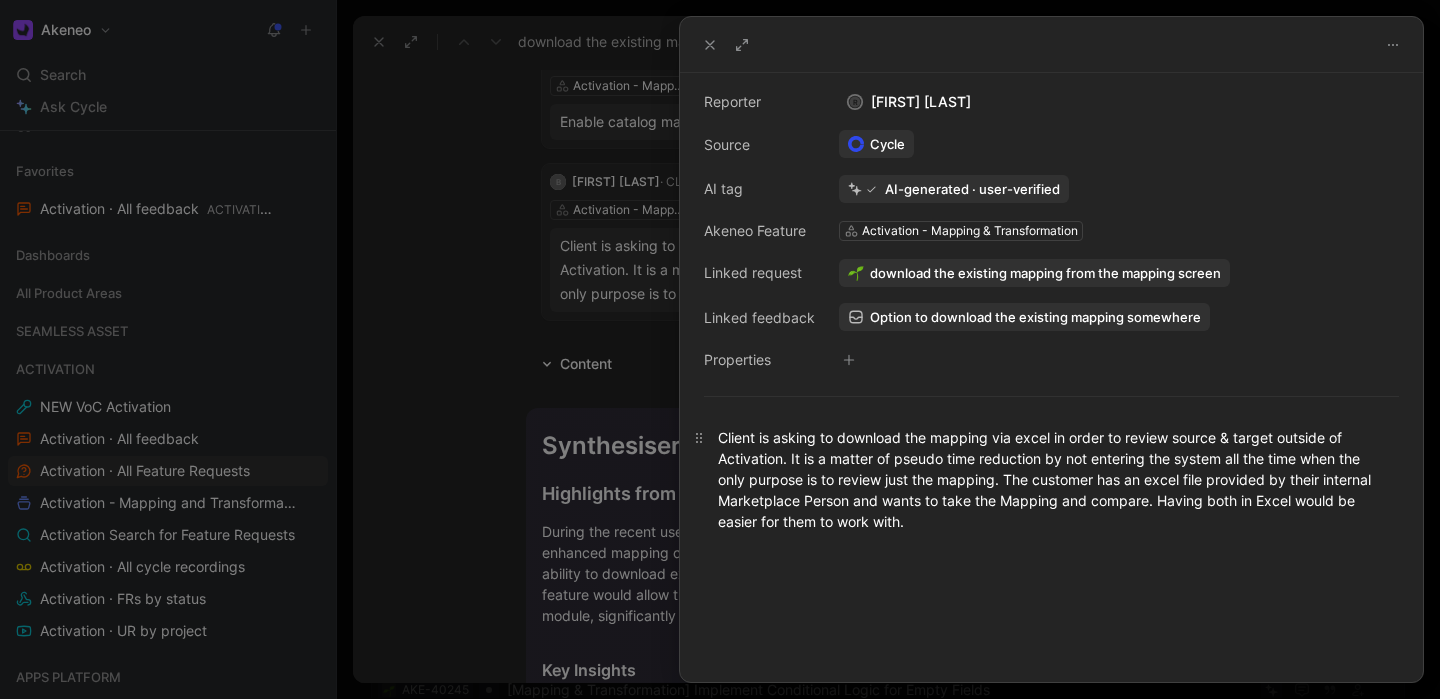 click on "Client is asking to download the mapping via excel in order to review source & target outside of Activation. It is a matter of pseudo time reduction by not entering the system all the time when the only purpose is to review just the mapping. The customer has an excel file provided by their internal Marketplace Person and wants to take the Mapping and compare. Having both in Excel would be easier for them to work with." at bounding box center [1051, 479] 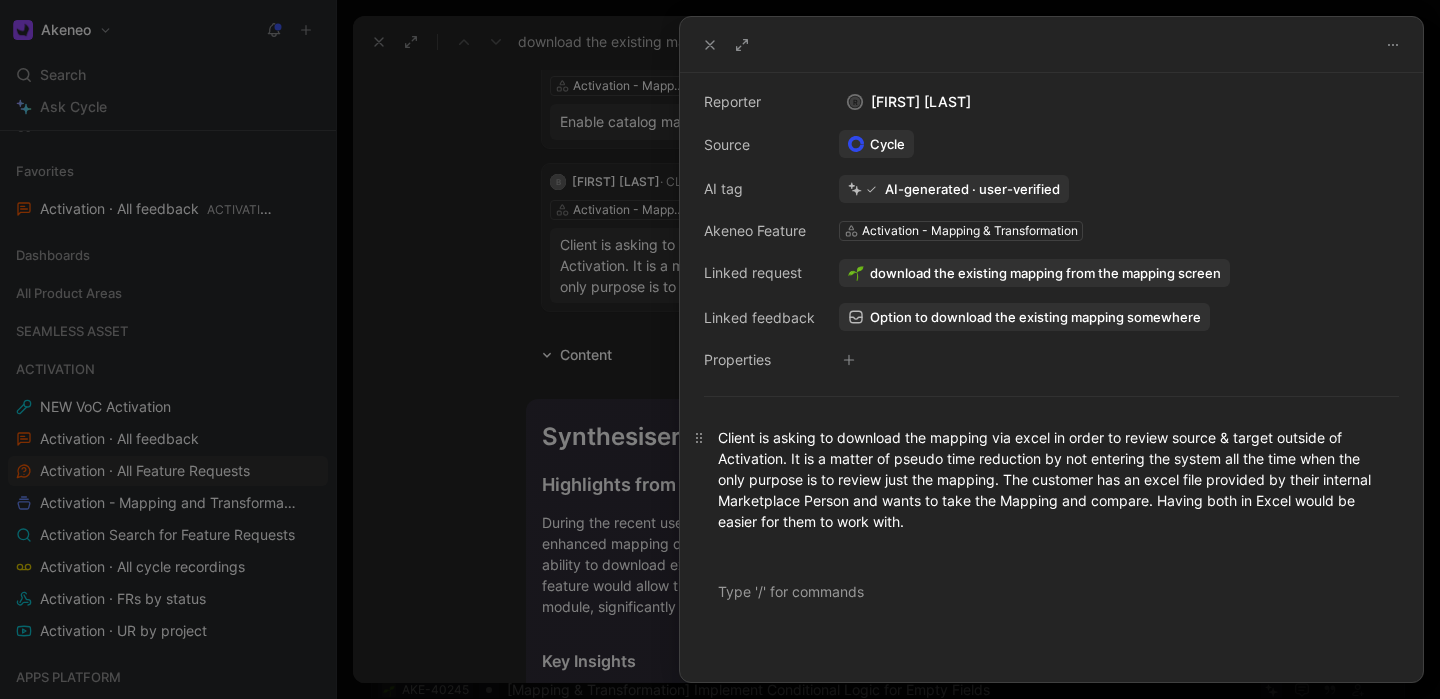 type 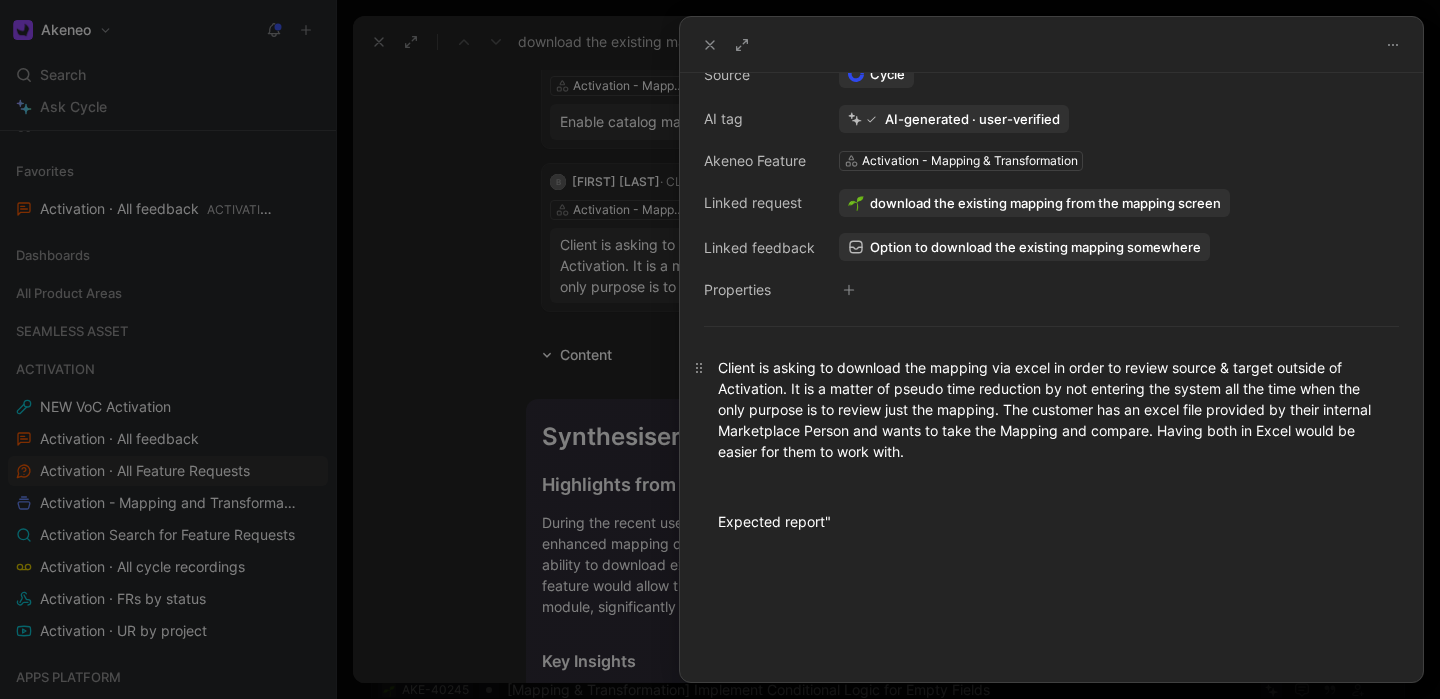 scroll, scrollTop: 189, scrollLeft: 0, axis: vertical 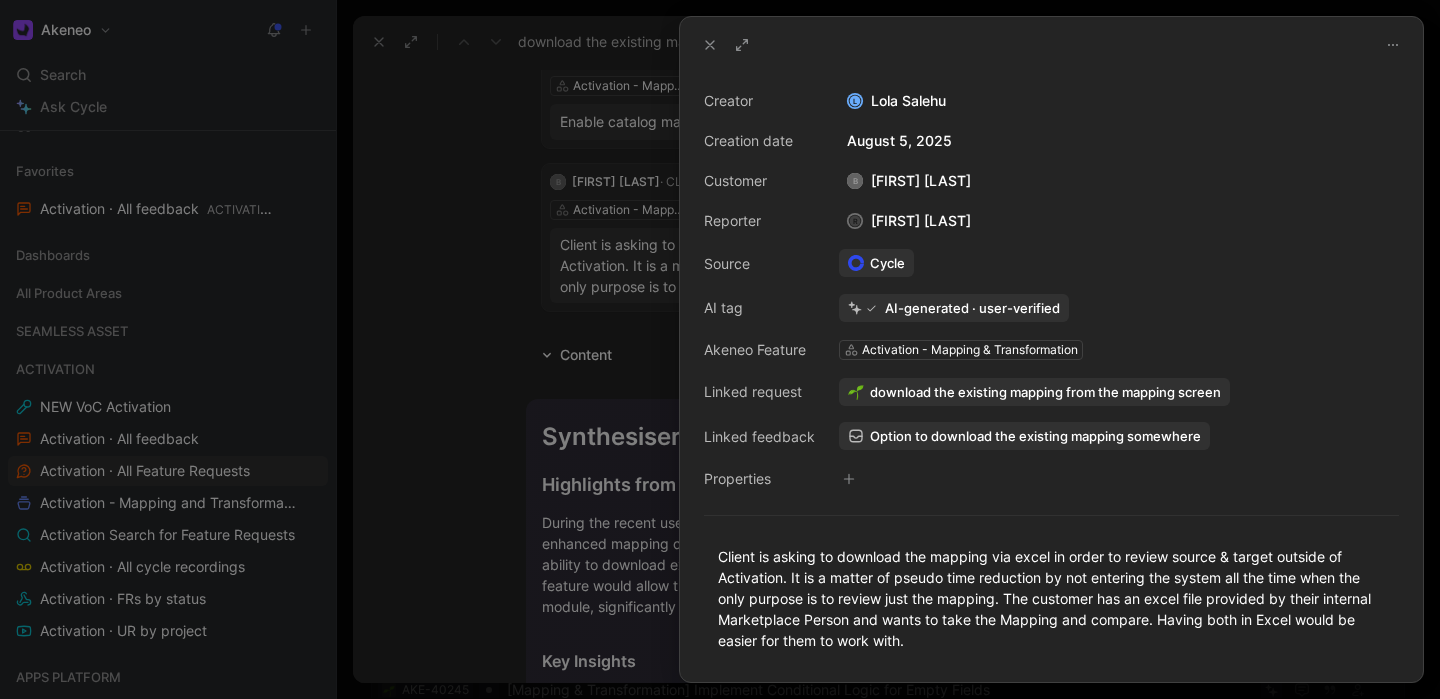 click 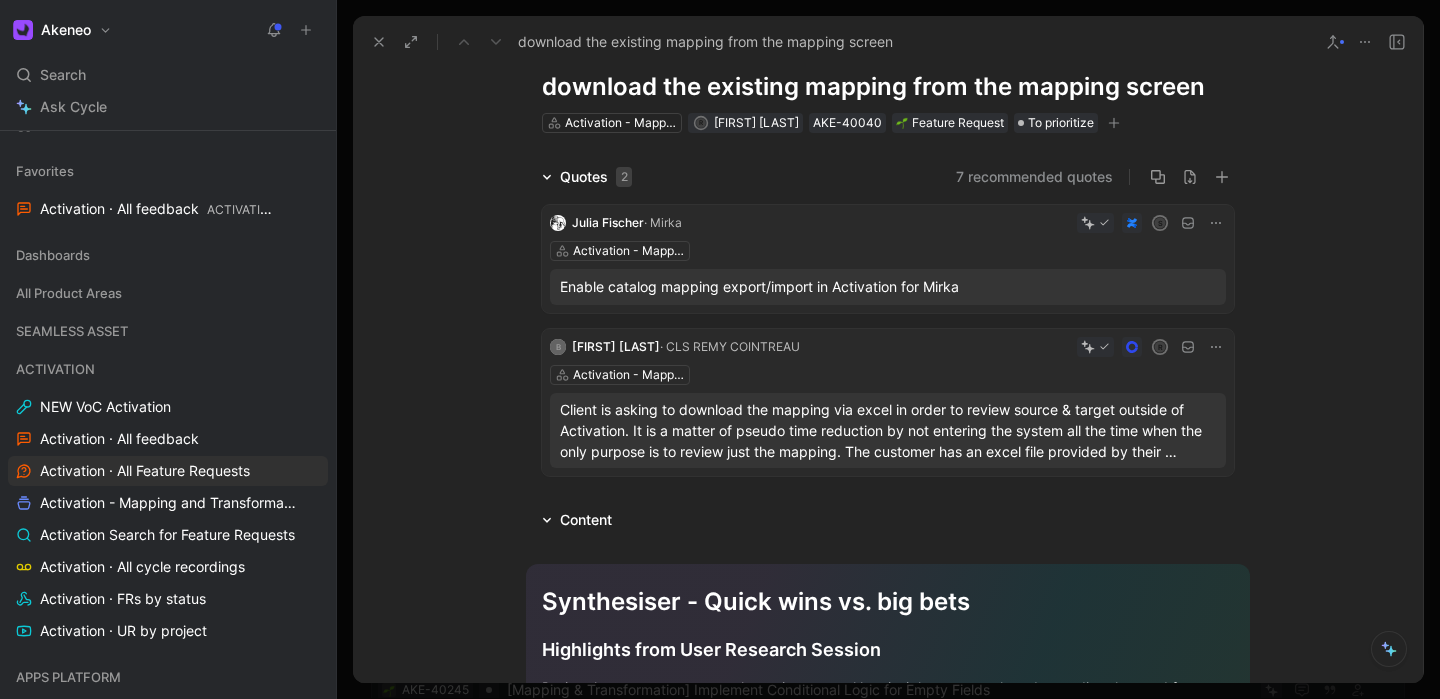 scroll, scrollTop: 0, scrollLeft: 0, axis: both 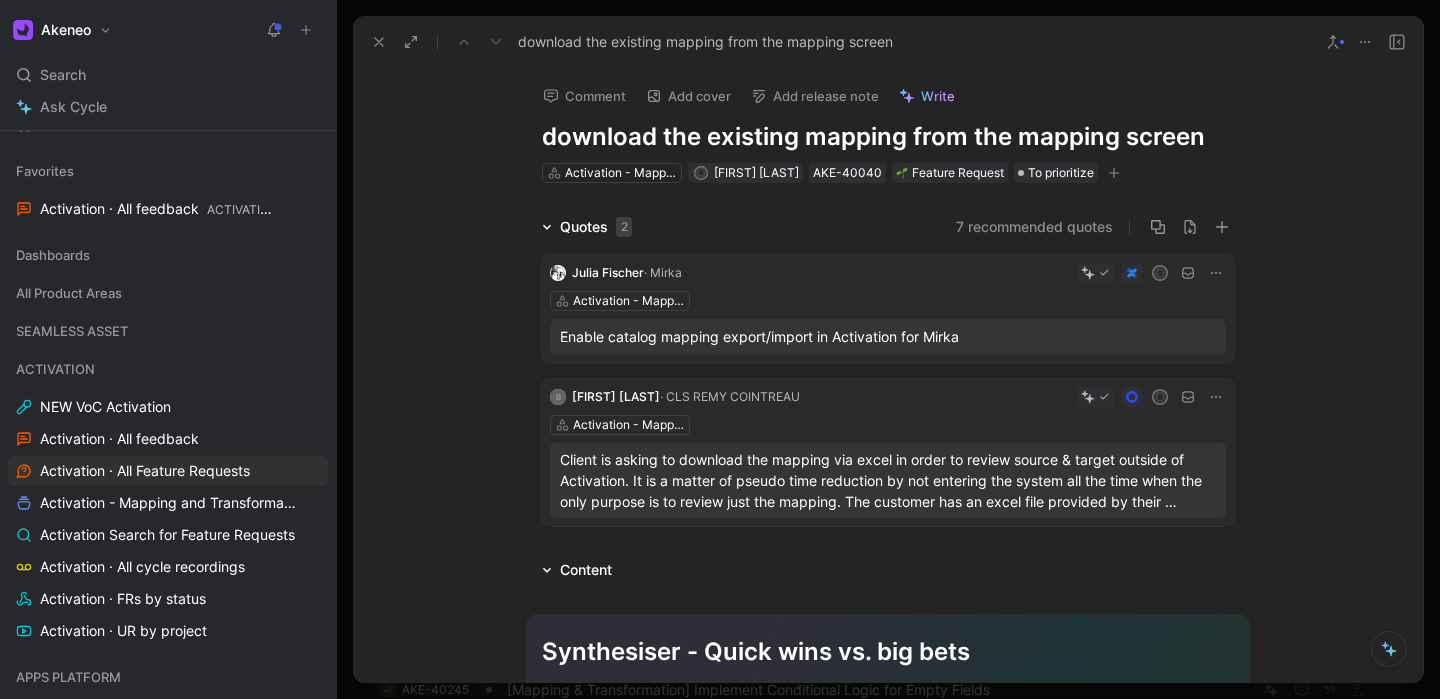 click 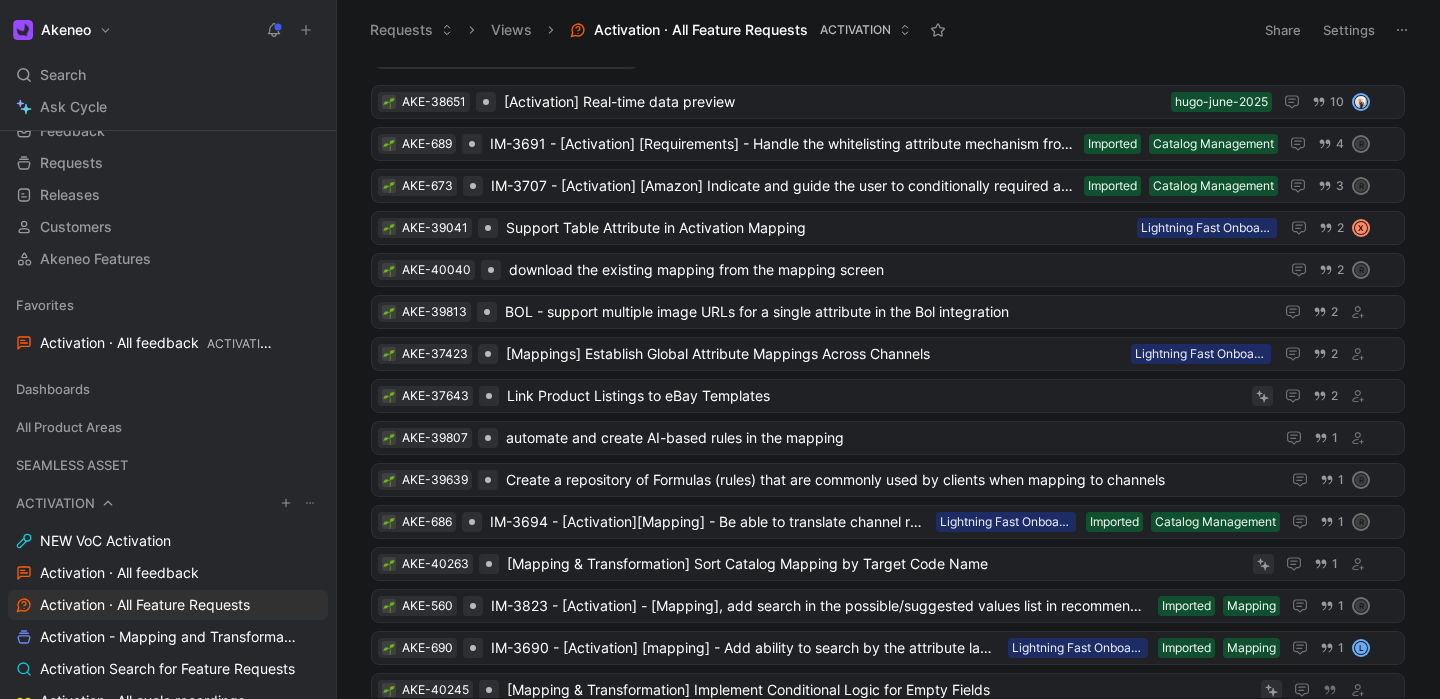 scroll, scrollTop: 0, scrollLeft: 0, axis: both 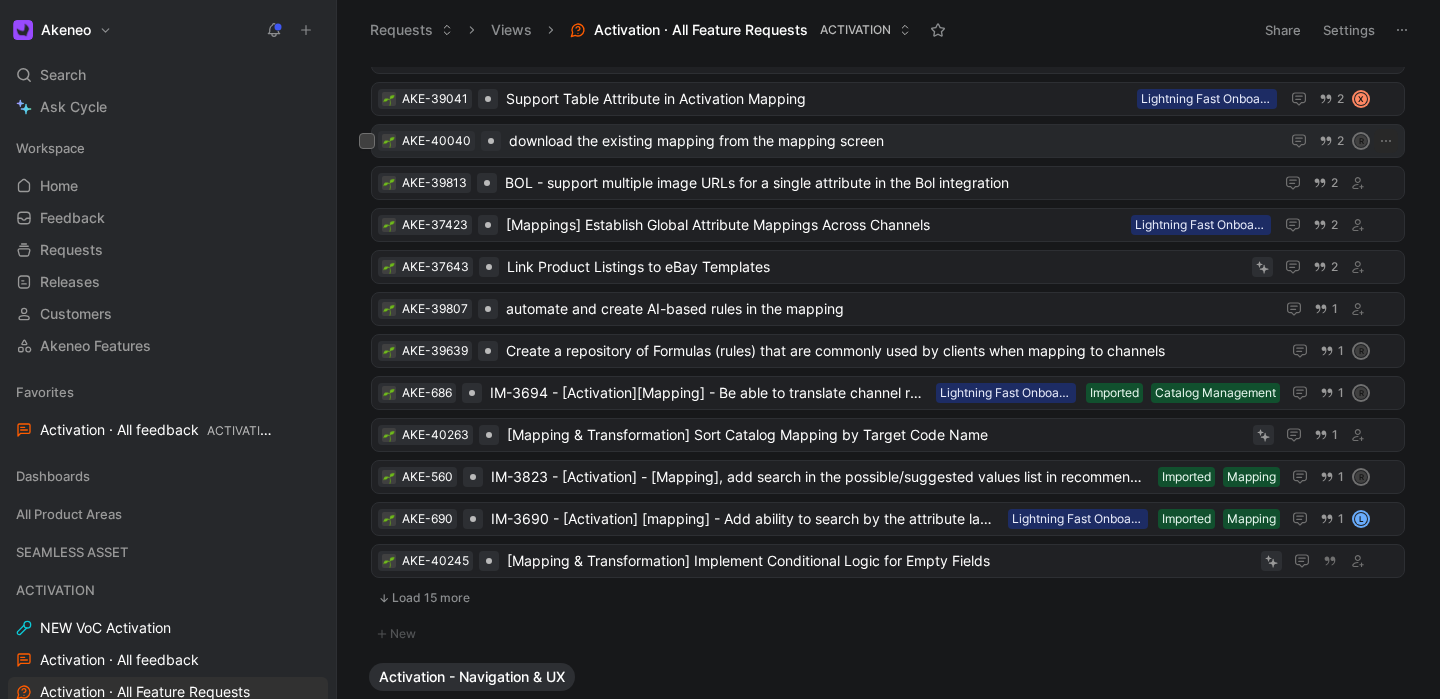 click on "download the existing mapping from the mapping screen" at bounding box center [890, 141] 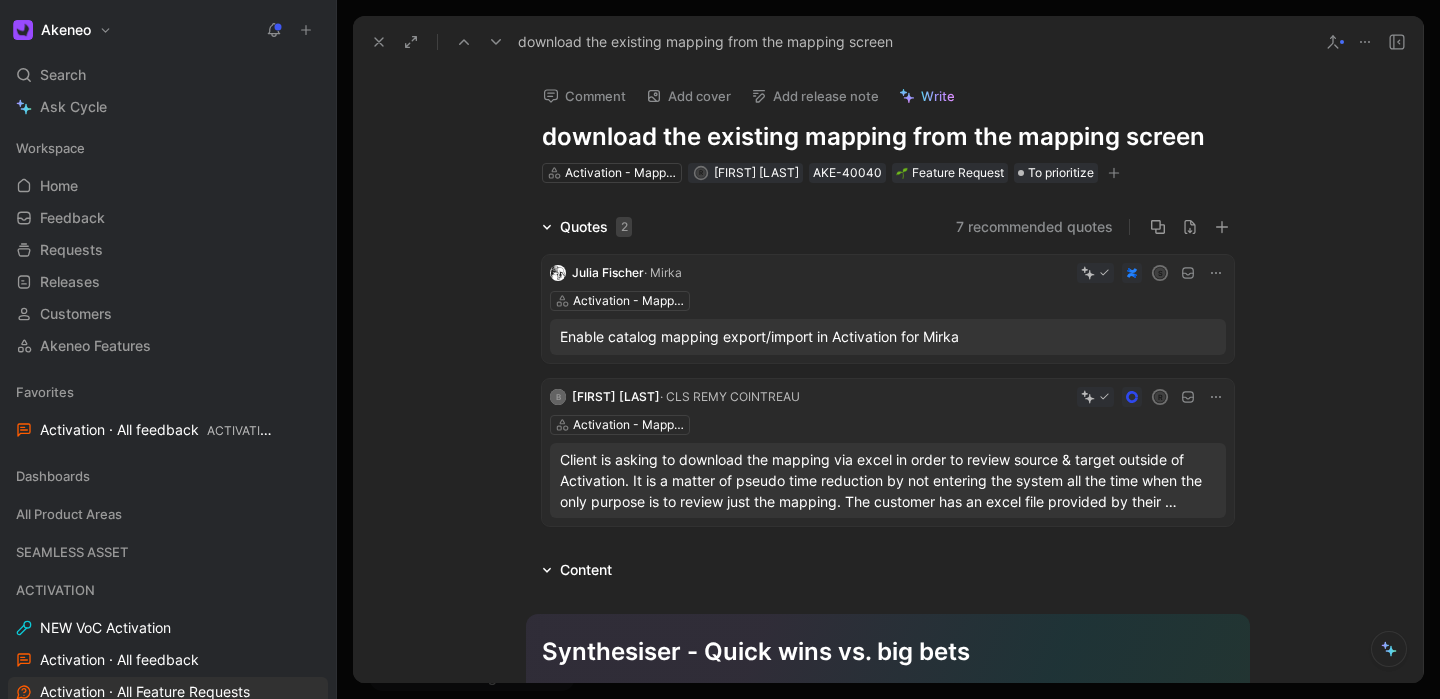 click 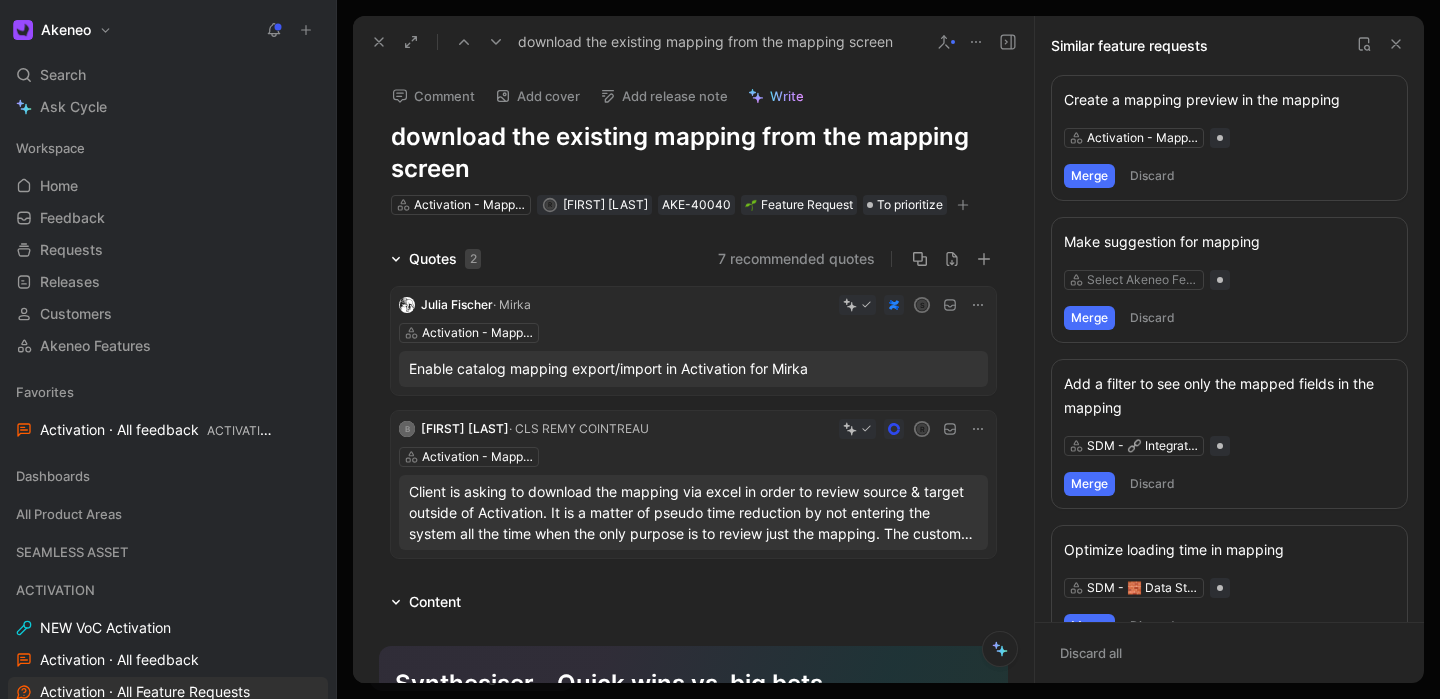 click 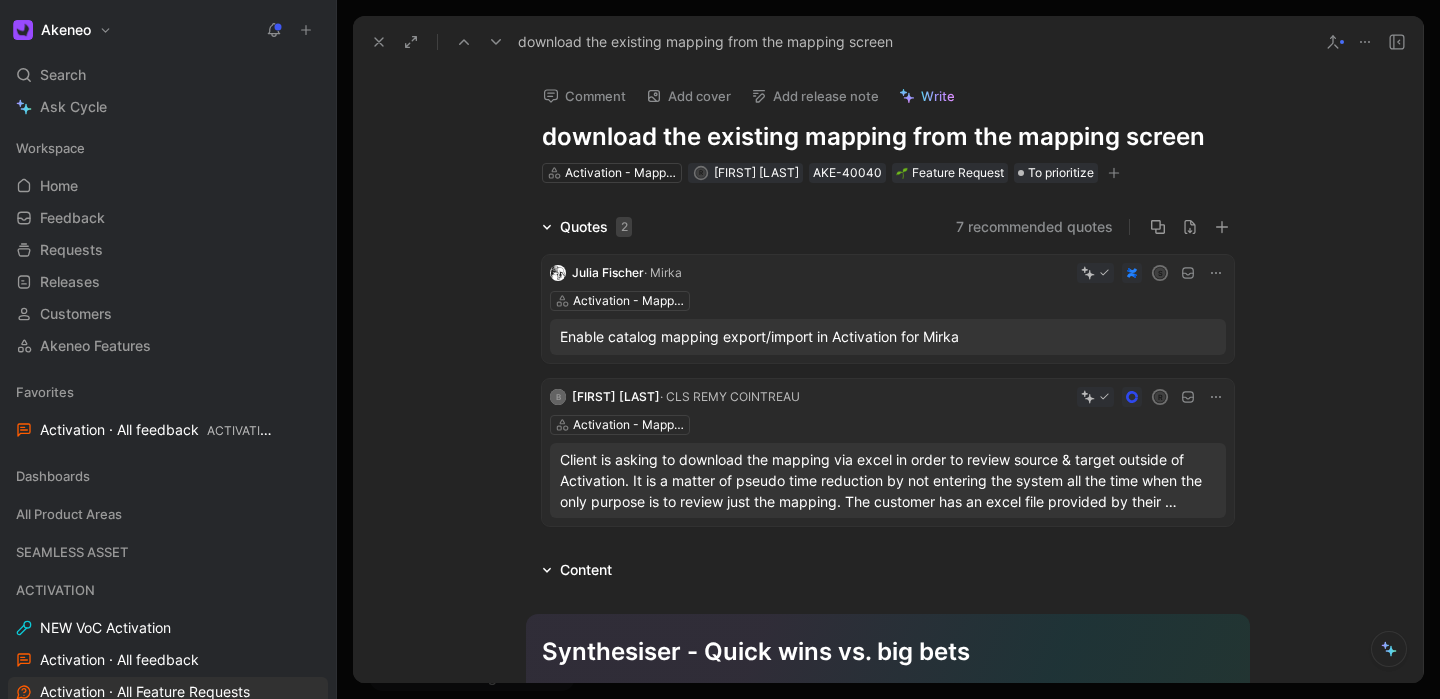 click 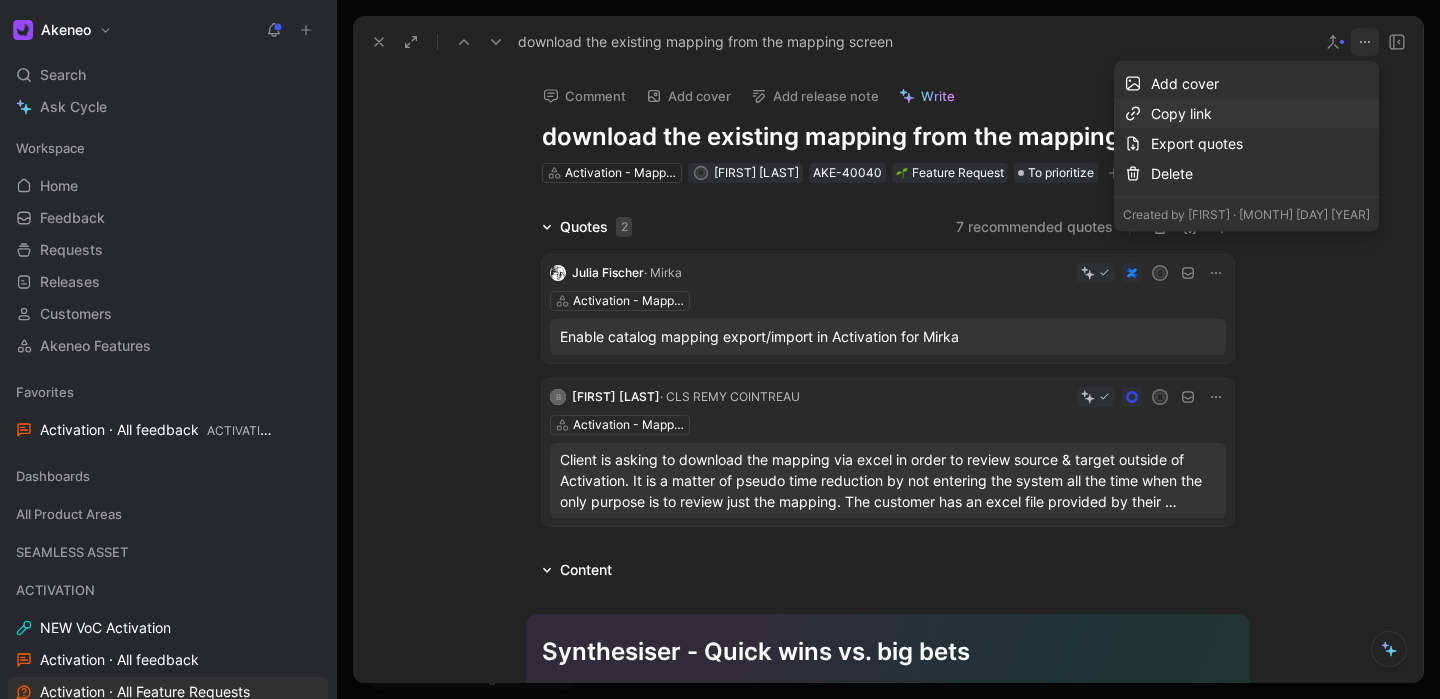 click on "Copy link" at bounding box center [1260, 114] 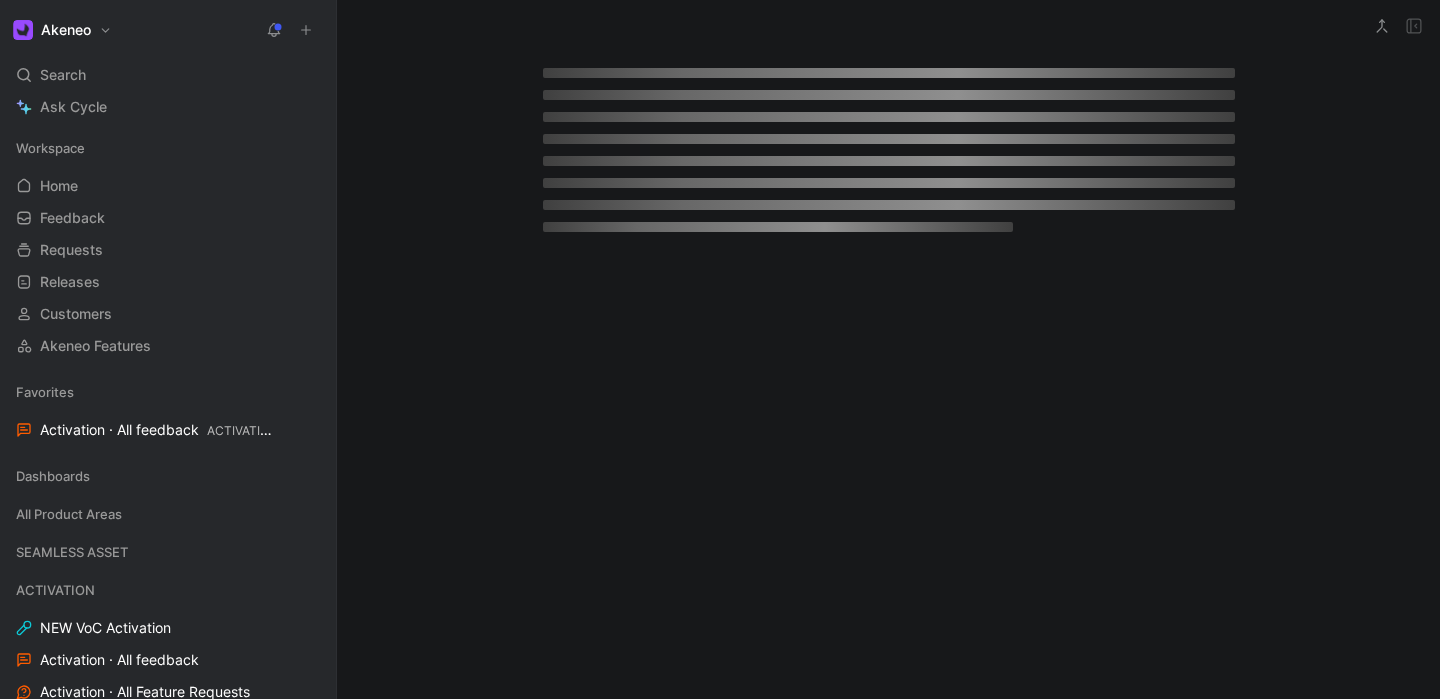 scroll, scrollTop: 0, scrollLeft: 0, axis: both 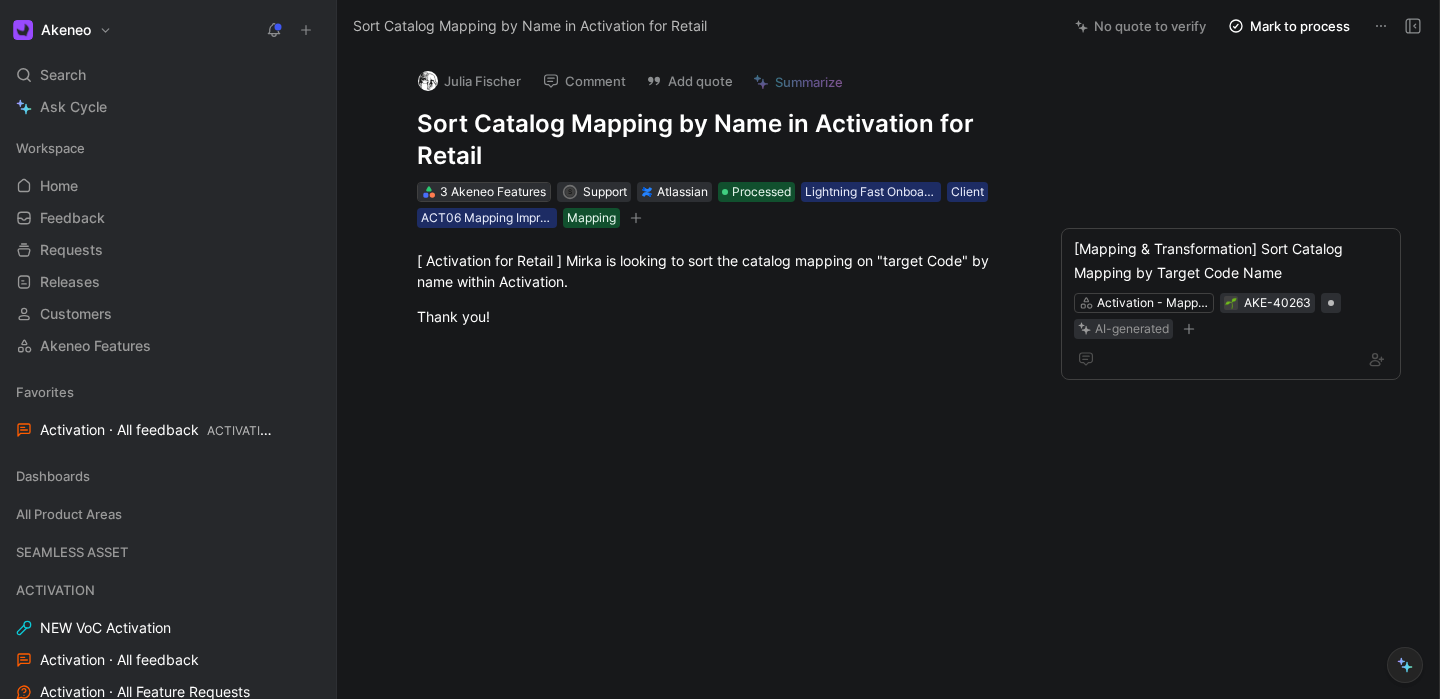 click on "3 Akeneo Features" at bounding box center (493, 192) 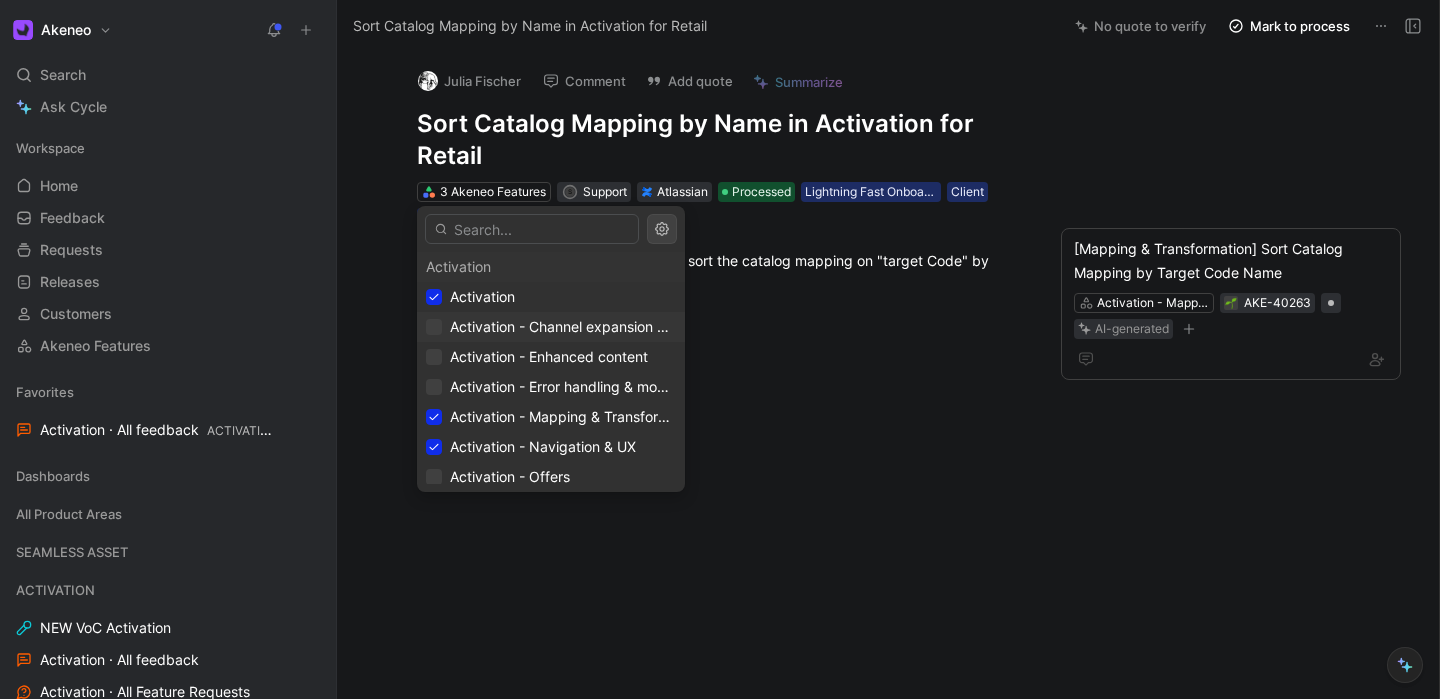 click on "Activation - Channel expansion & Factory" at bounding box center [551, 327] 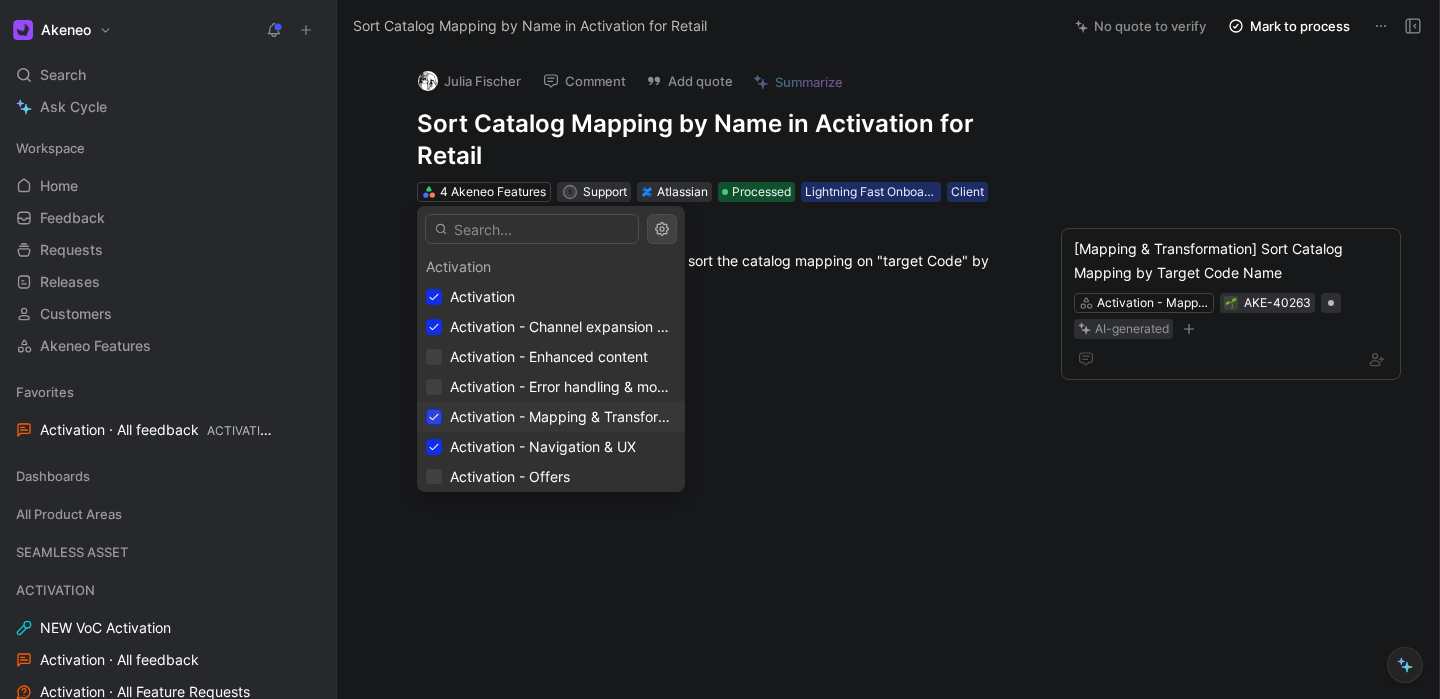 click 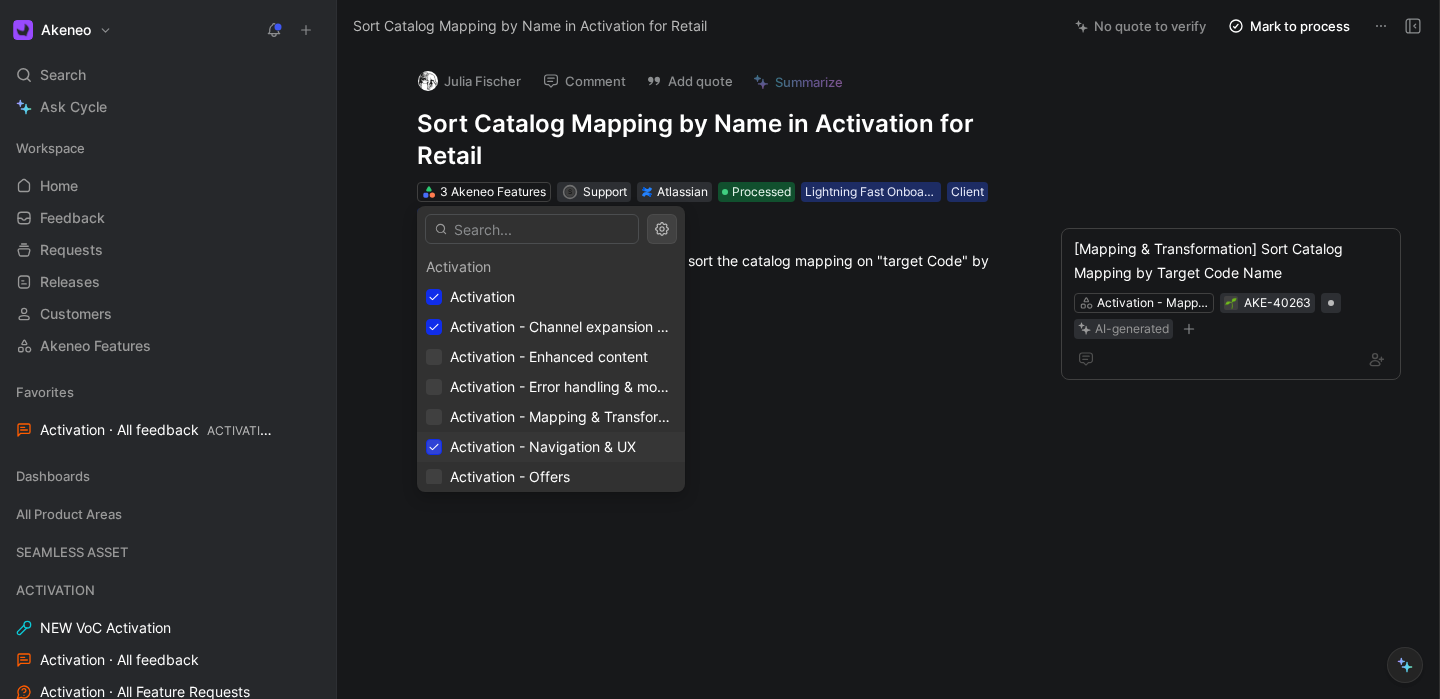 click 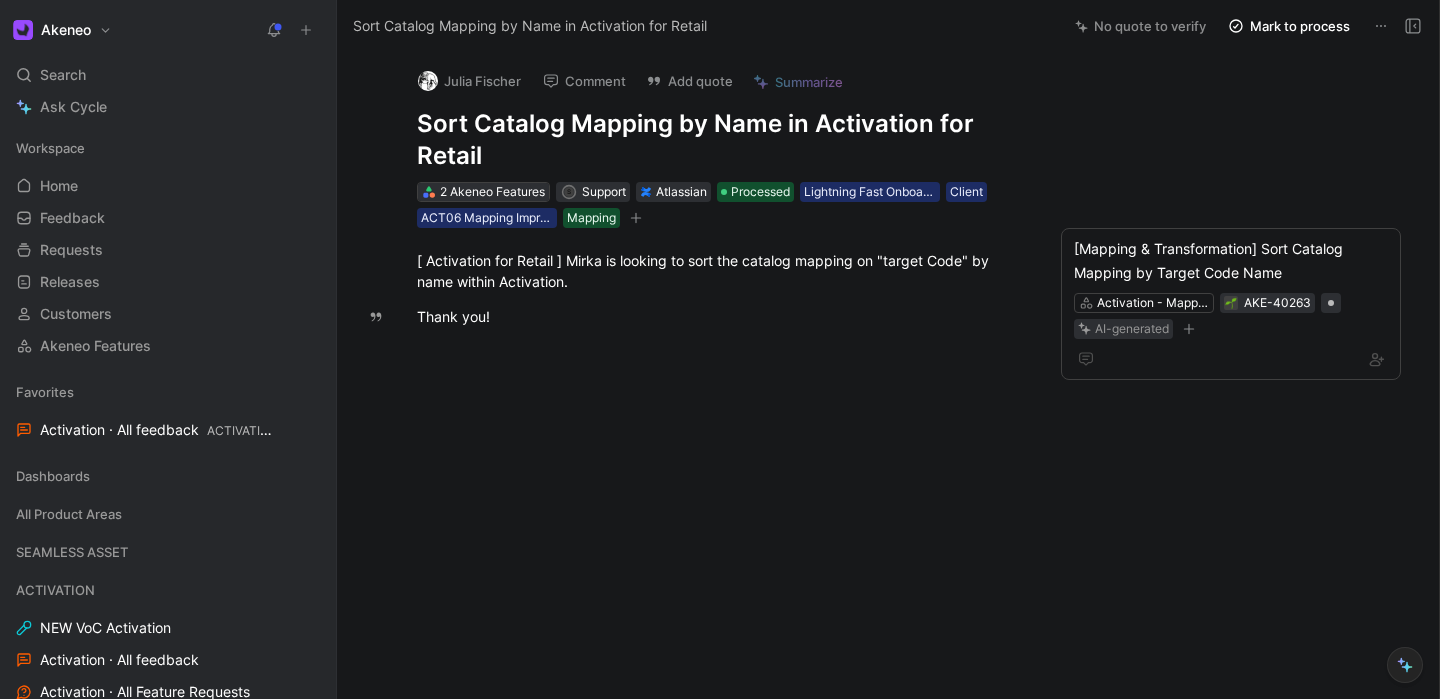 click on "2 Akeneo Features" at bounding box center (492, 192) 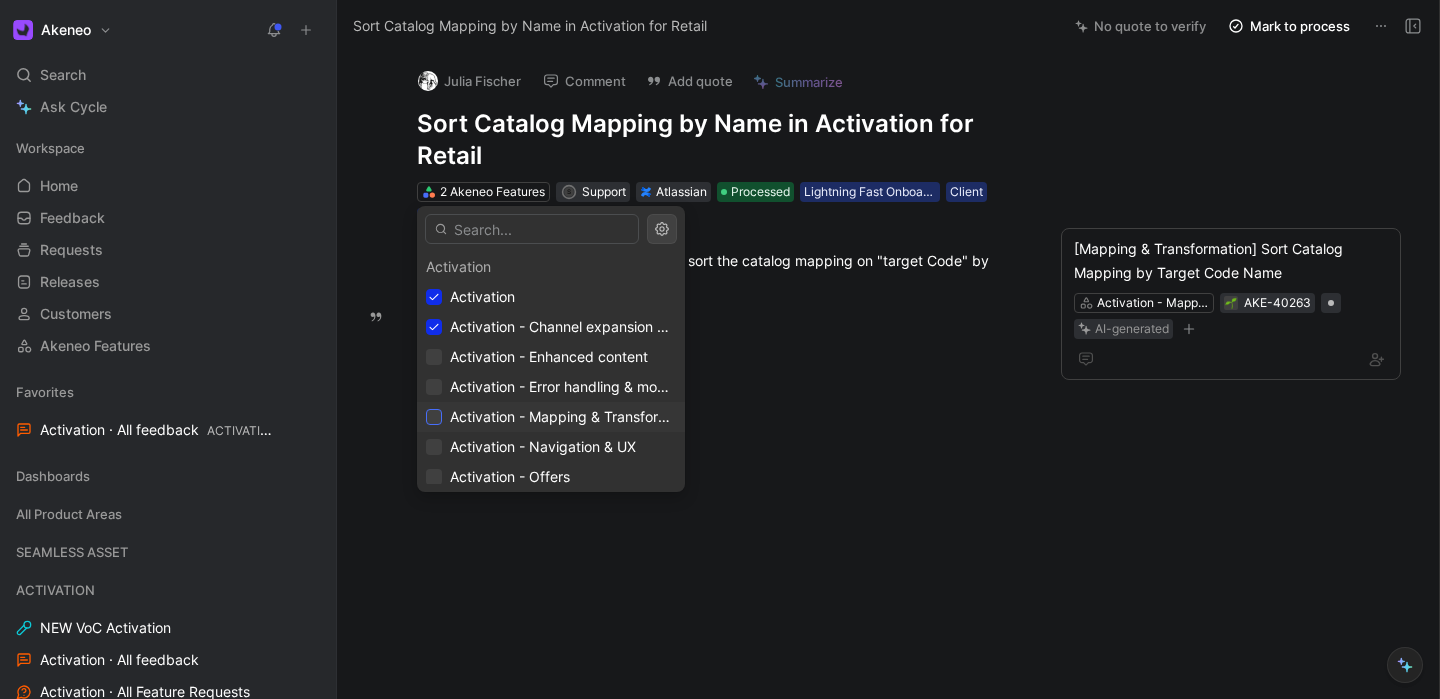 click 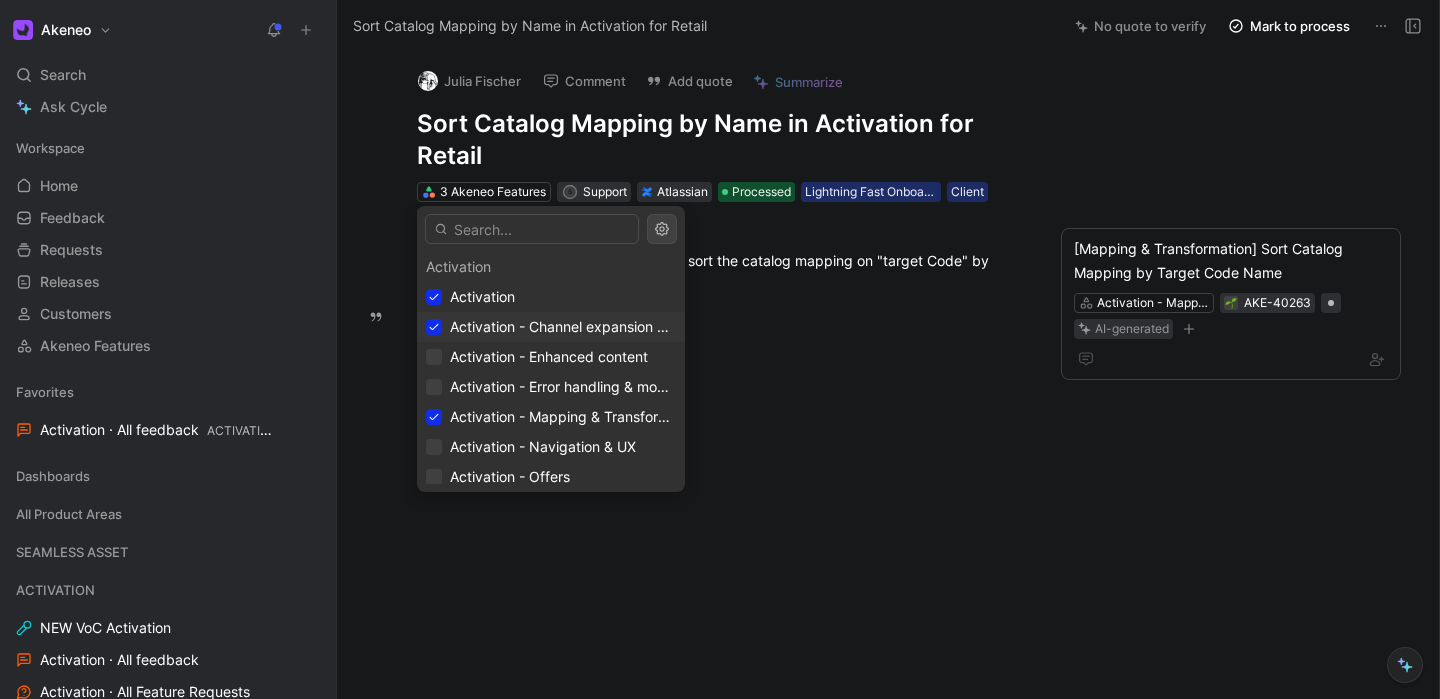 click on "Activation - Channel expansion & Factory" at bounding box center [551, 327] 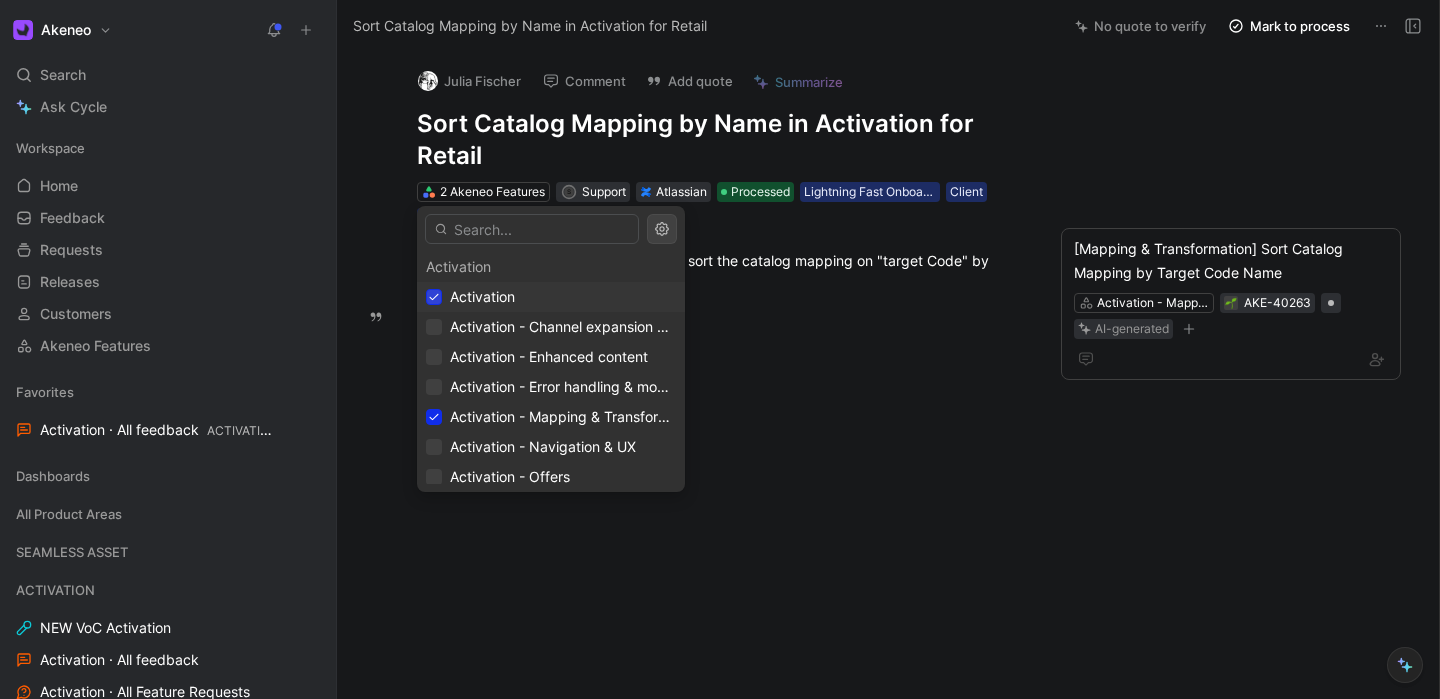 click 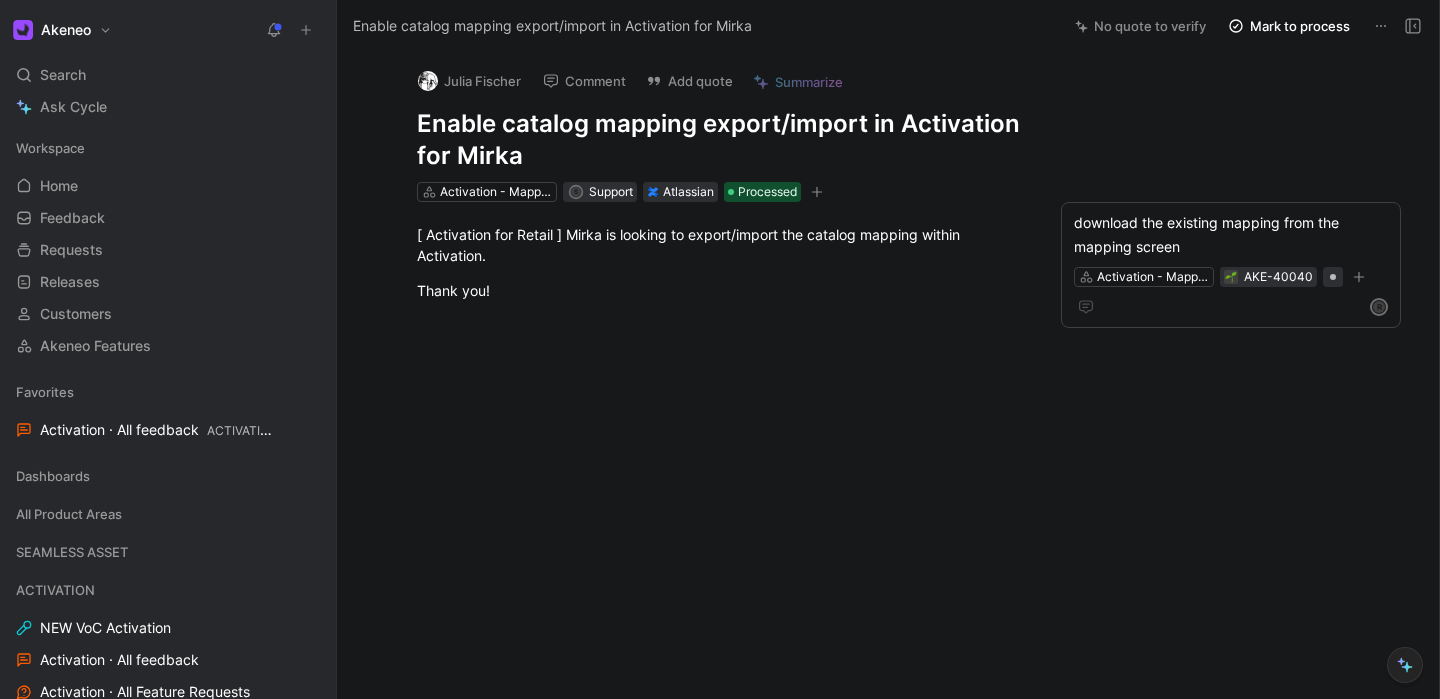 scroll, scrollTop: 0, scrollLeft: 0, axis: both 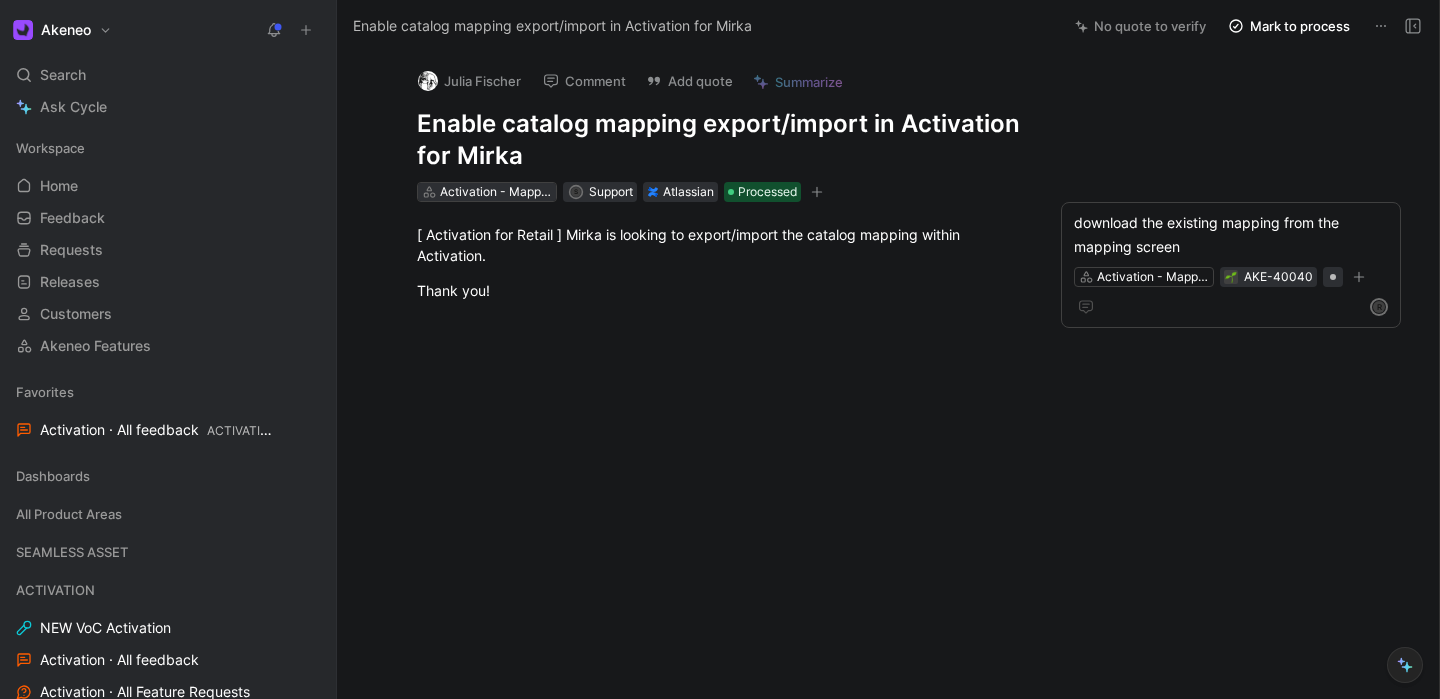 click on "Activation - Mapping & Transformation" at bounding box center [496, 192] 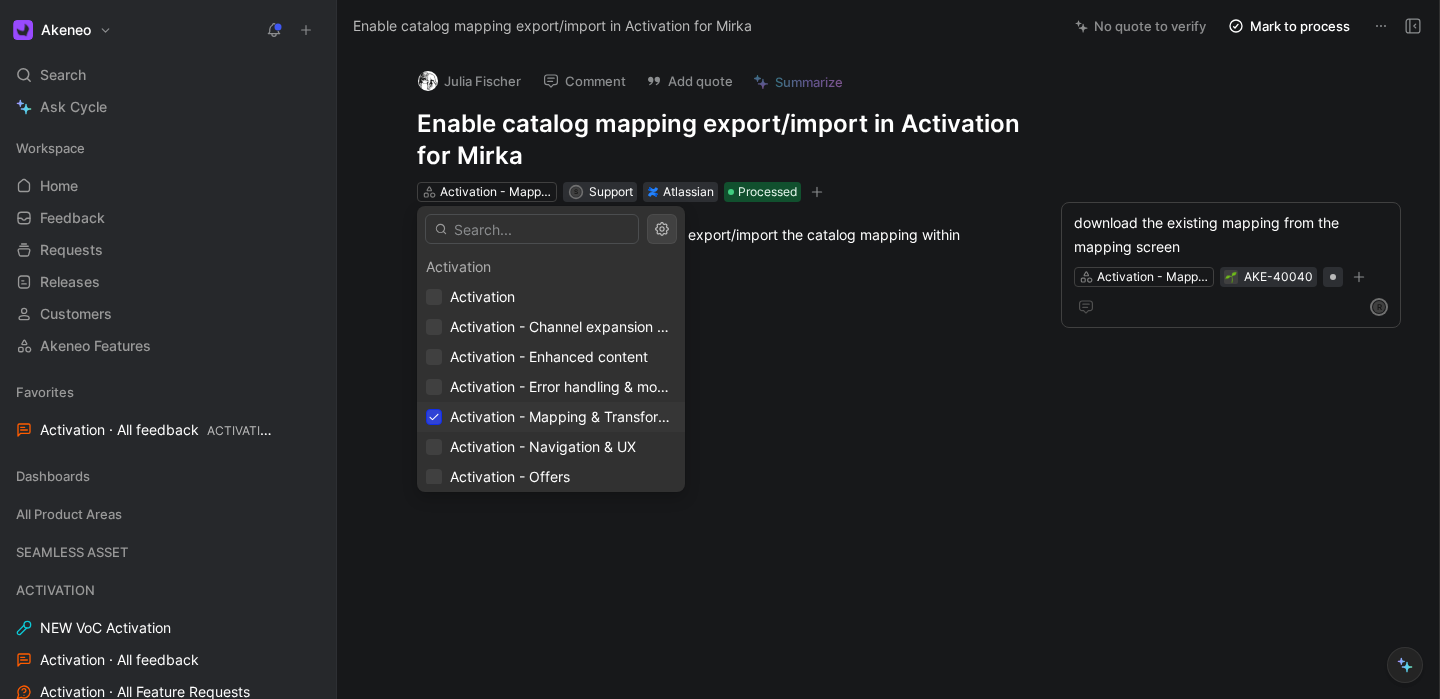 click 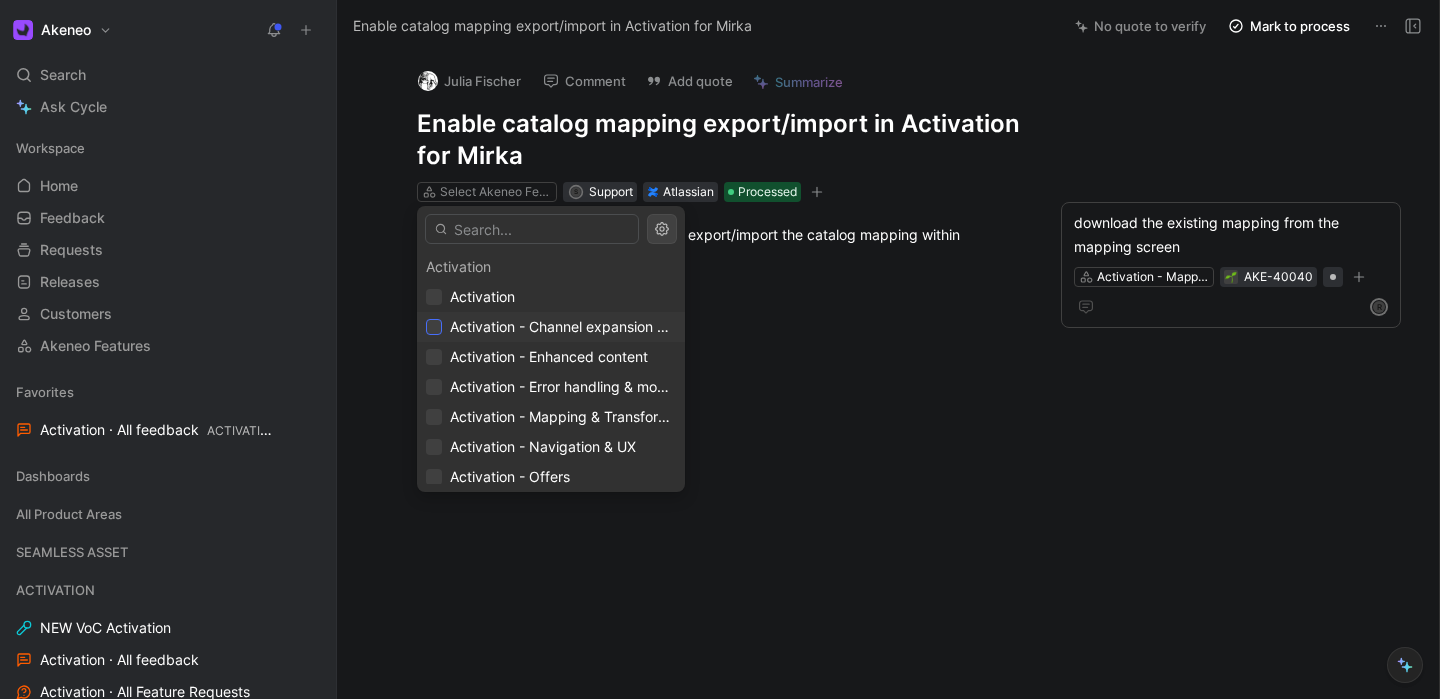 click 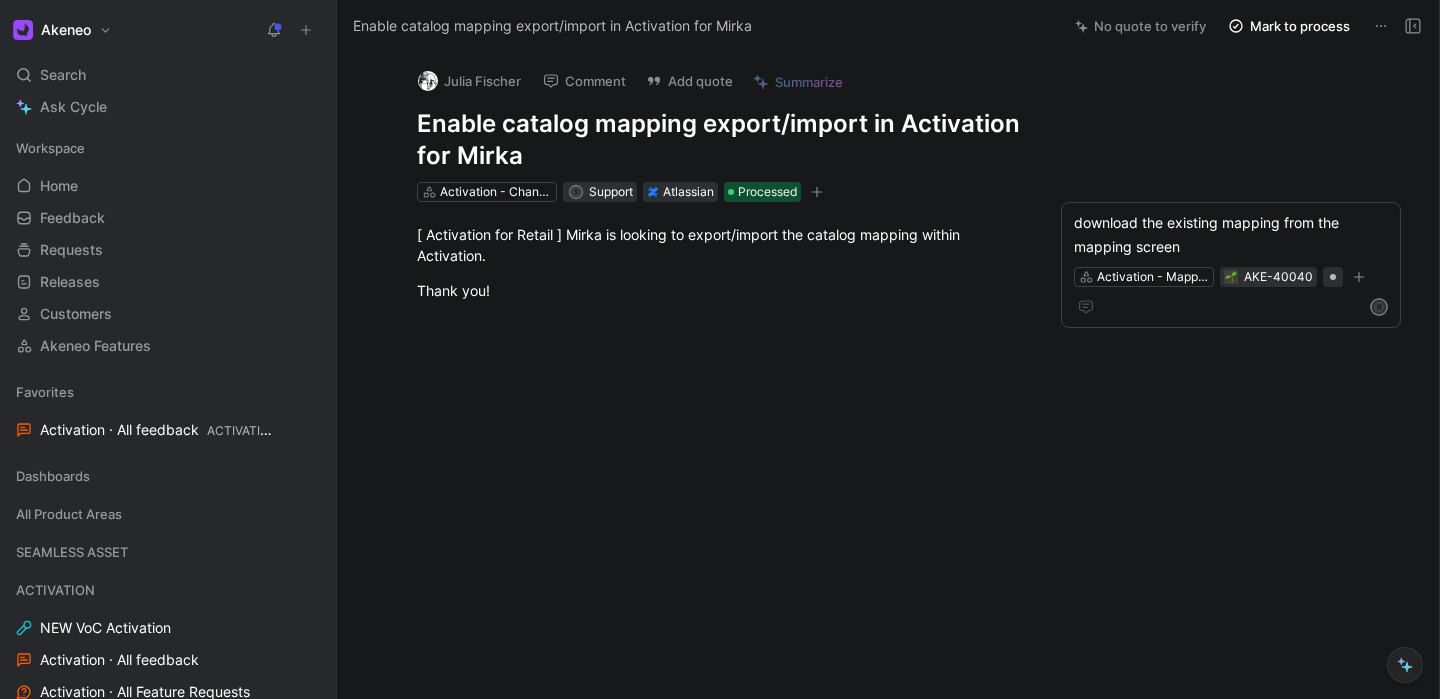 click on "Enable catalog mapping export/import in Activation for Mirka" at bounding box center (720, 140) 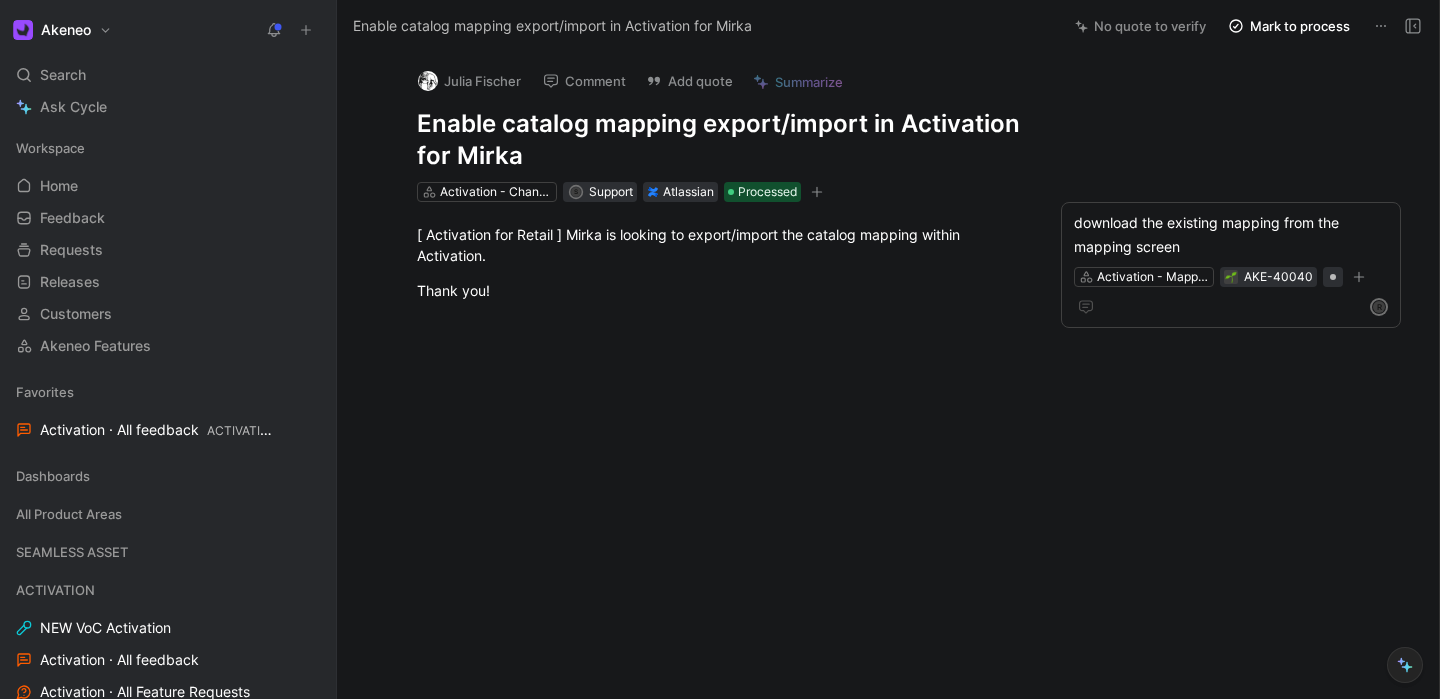 click on "Enable catalog mapping export/import in Activation for Mirka" at bounding box center [720, 140] 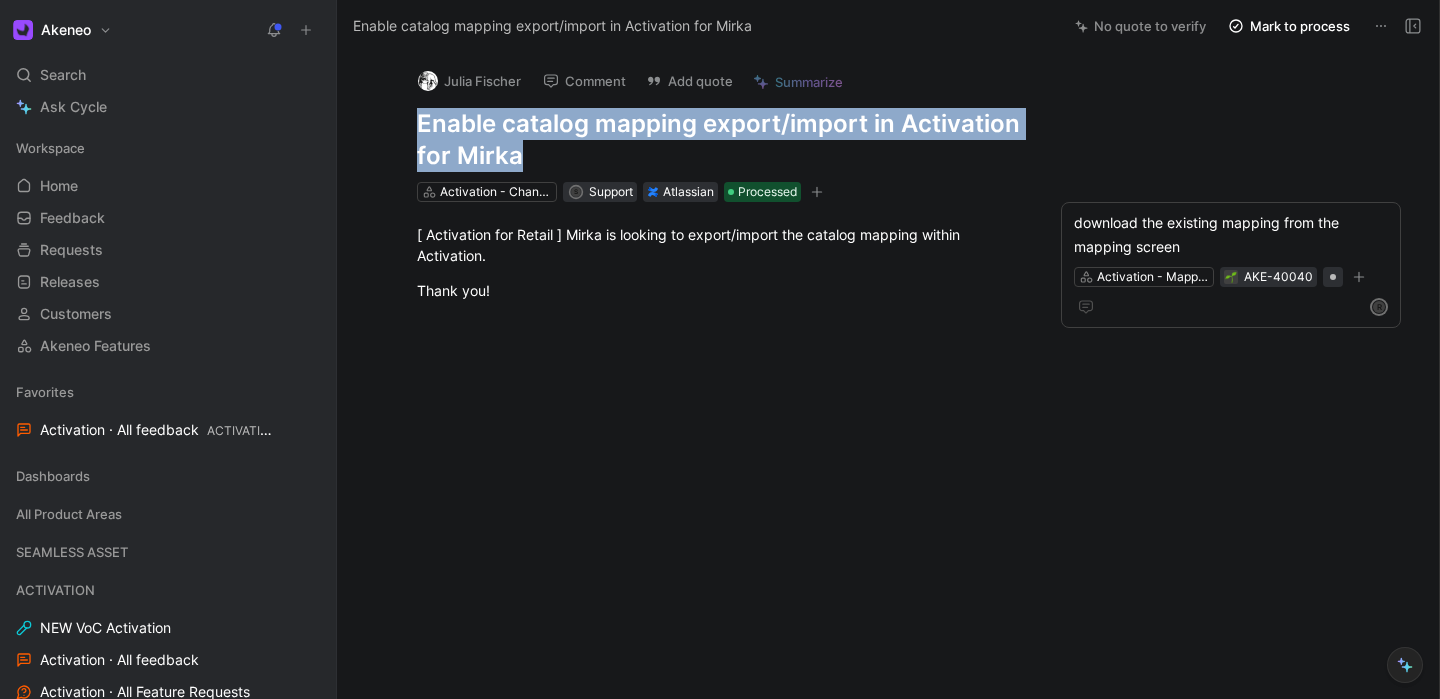drag, startPoint x: 525, startPoint y: 159, endPoint x: 412, endPoint y: 119, distance: 119.870766 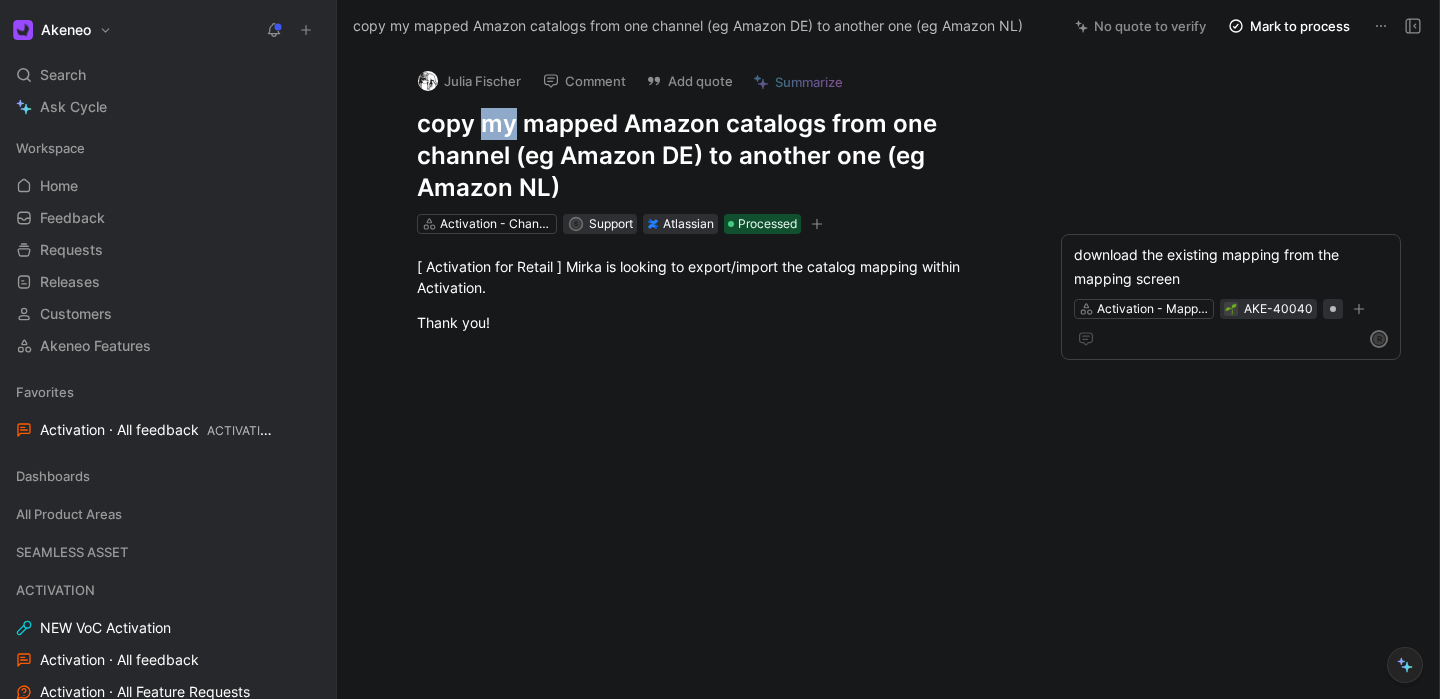drag, startPoint x: 513, startPoint y: 123, endPoint x: 486, endPoint y: 123, distance: 27 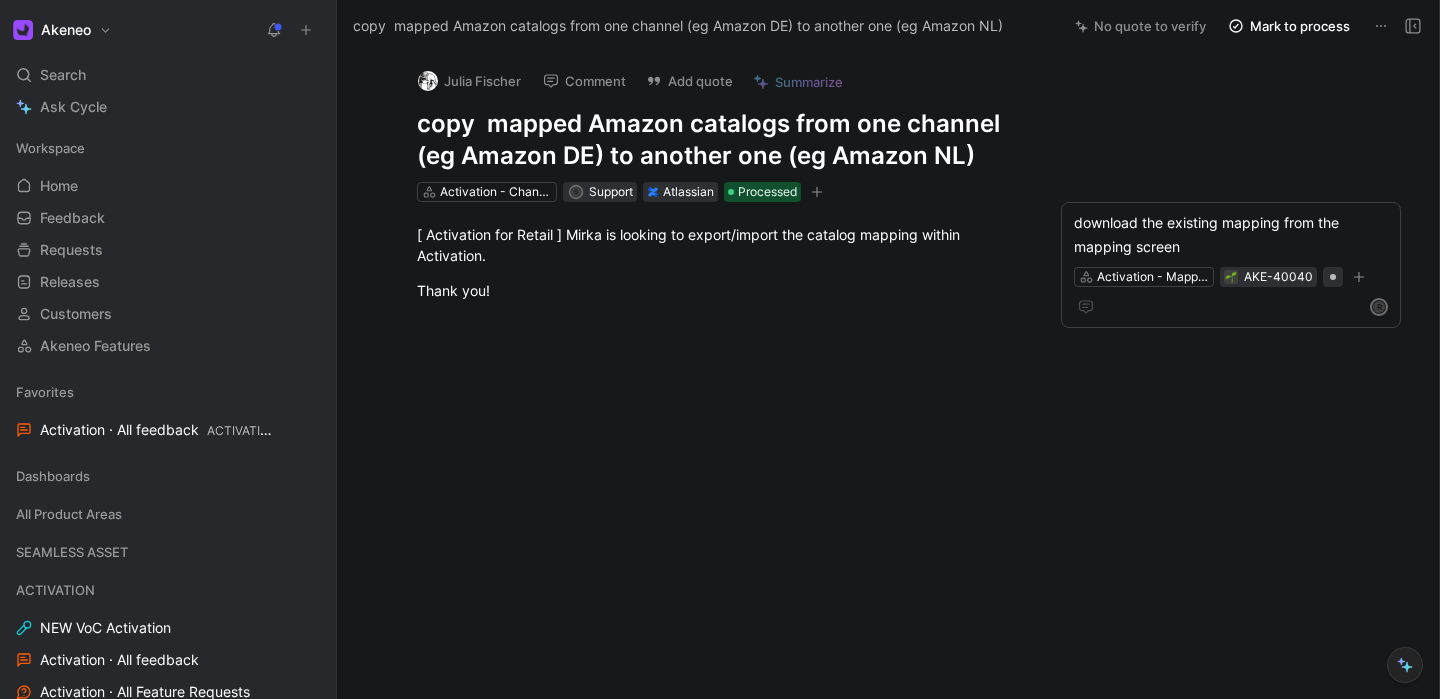 click on "copy mapped Amazon catalogs from one channel (eg Amazon DE) to another one (eg Amazon NL) • Akeneo • Cycle" at bounding box center (720, 140) 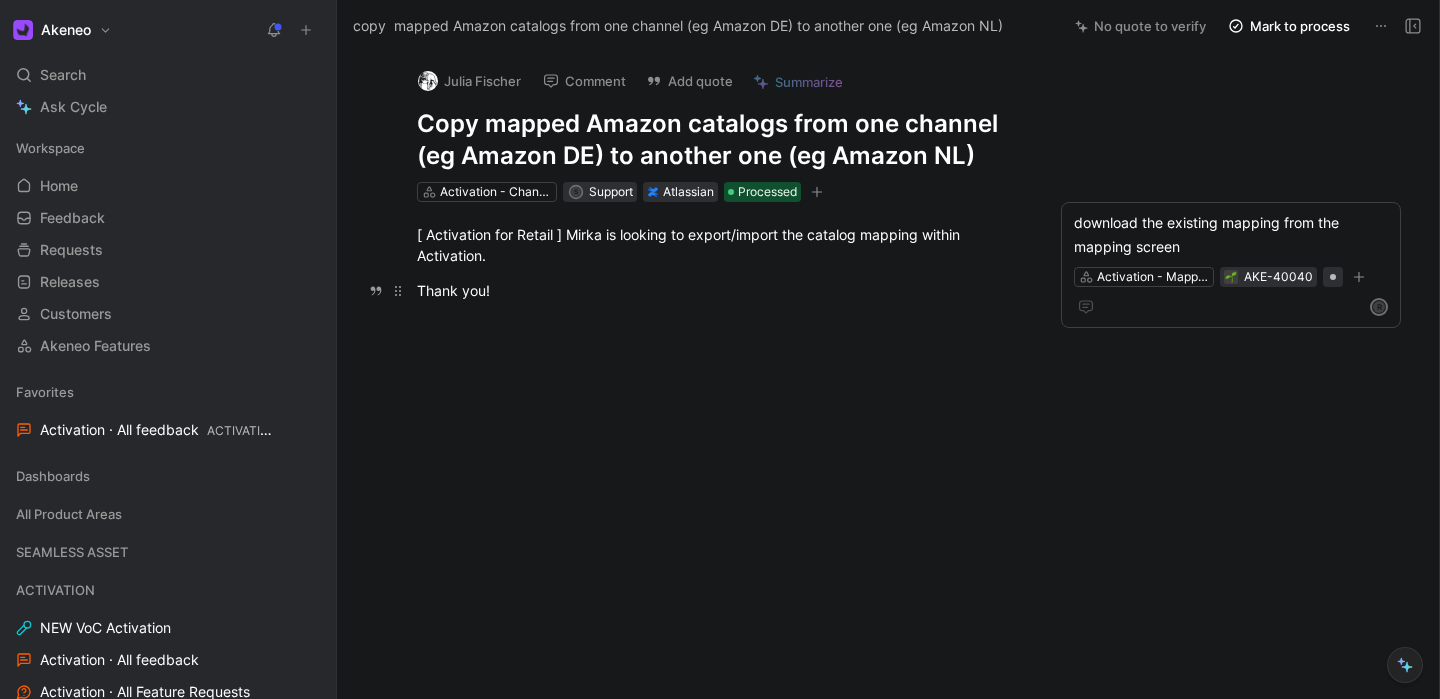 click on "Thank you!" at bounding box center (720, 290) 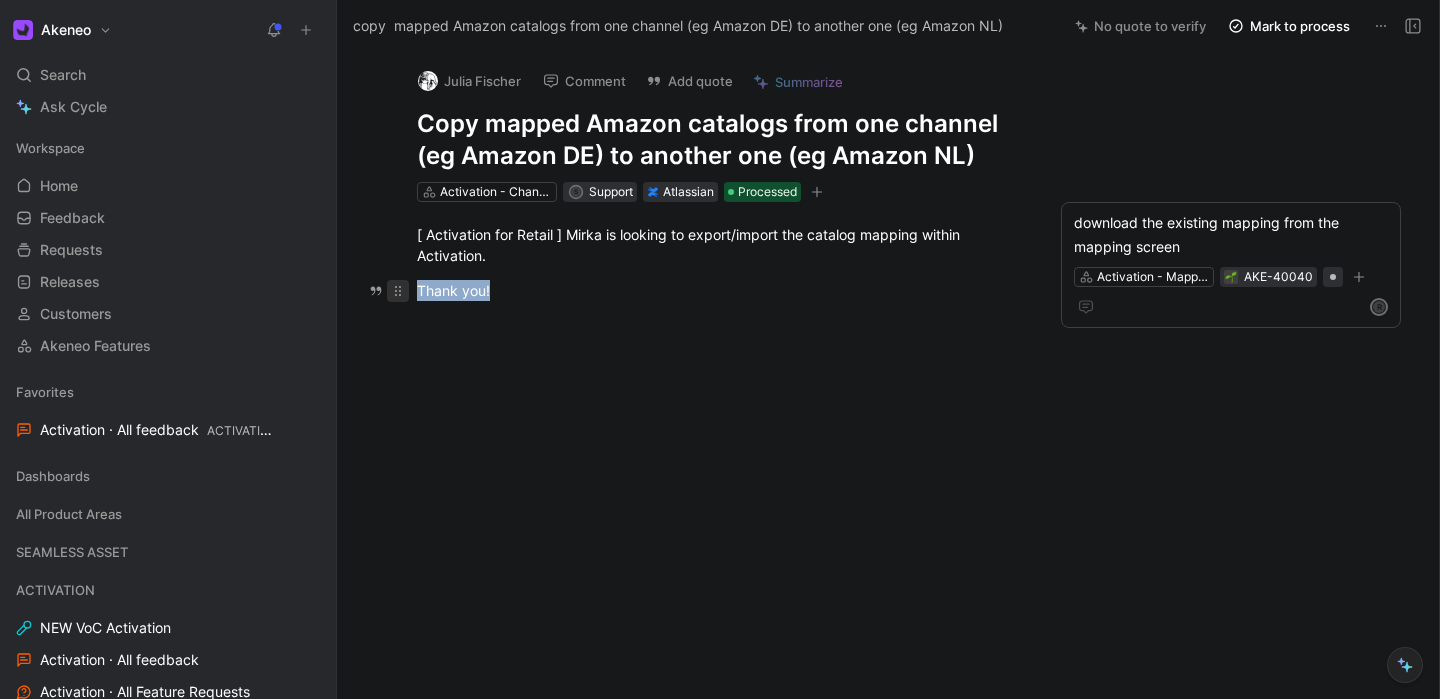 drag, startPoint x: 526, startPoint y: 301, endPoint x: 403, endPoint y: 295, distance: 123.146255 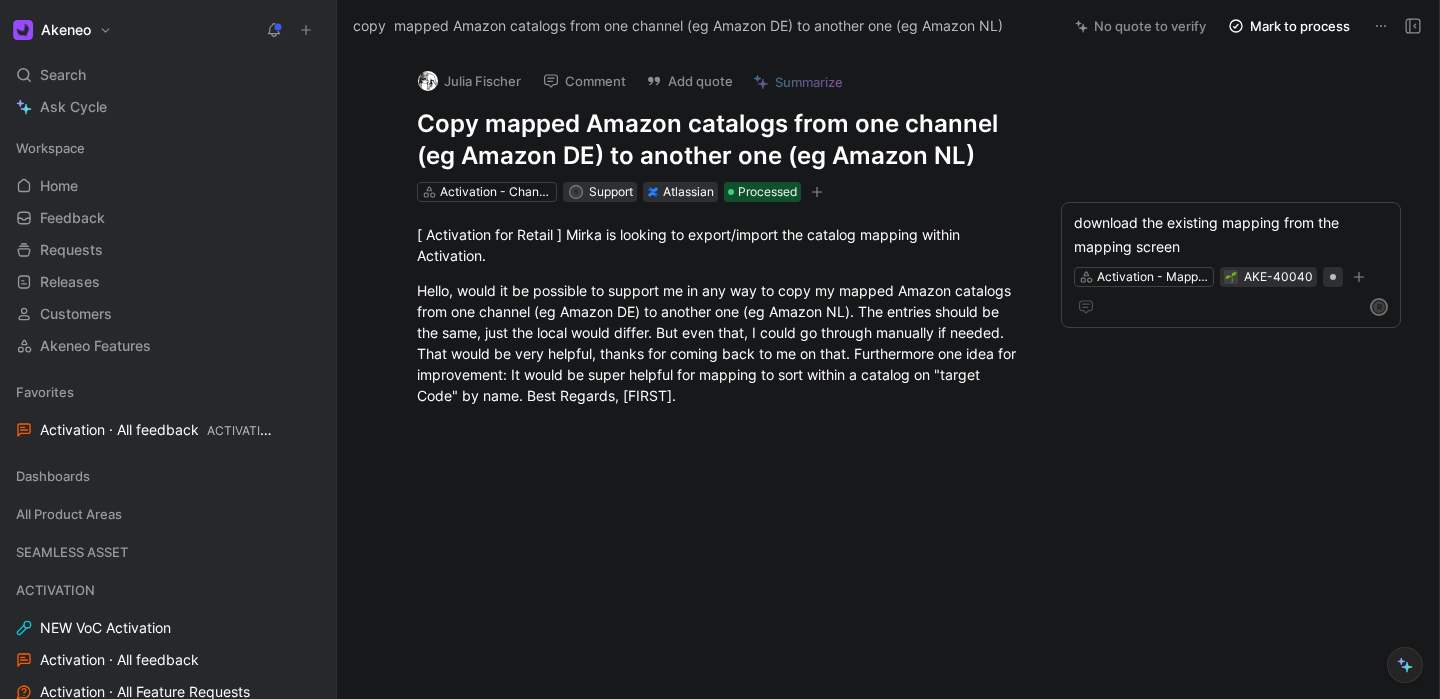 click on "Julia Fischer Comment Add quote Summarize Copy  mapped Amazon catalogs from one channel (eg Amazon DE) to another one (eg Amazon NL) Activation - Channel expansion & Factory S Support  Atlassian Processed" at bounding box center [720, 128] 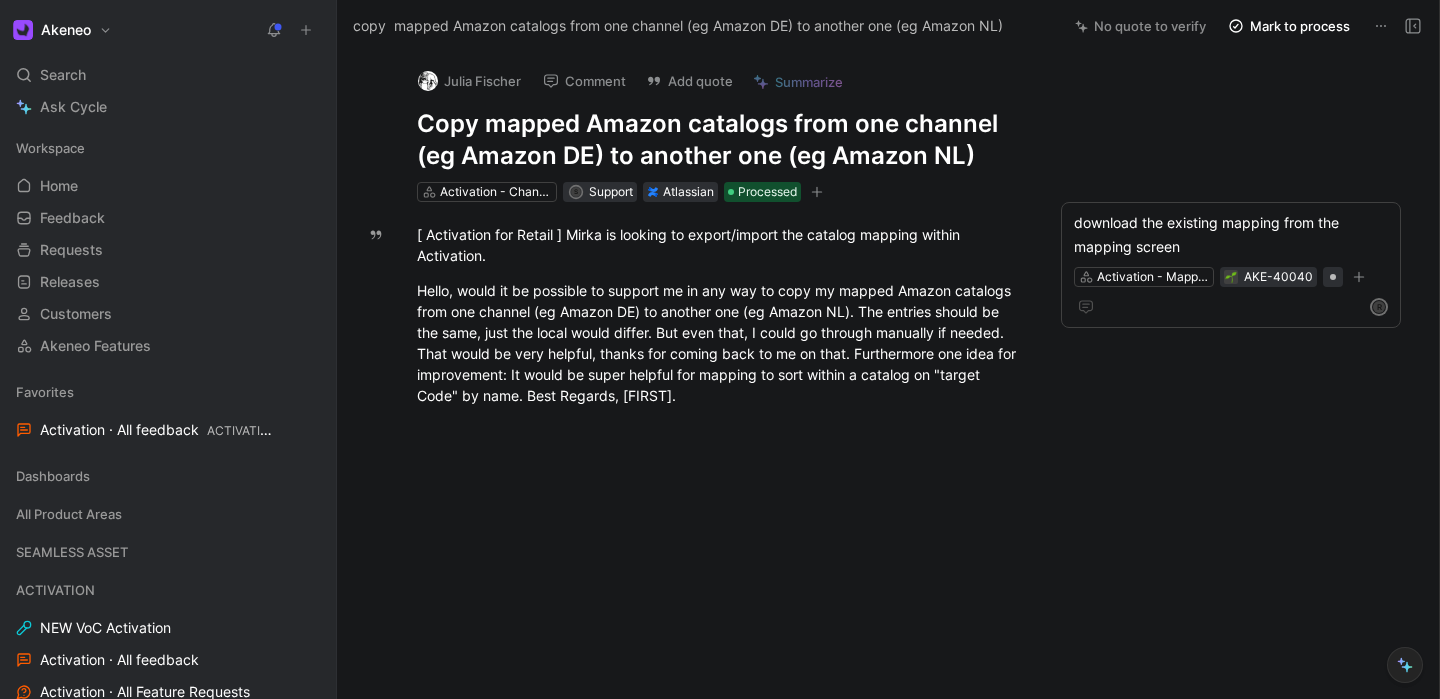 click on "Julia Fischer Comment Add quote Summarize Copy  mapped Amazon catalogs from one channel (eg Amazon DE) to another one (eg Amazon NL) Activation - Channel expansion & Factory S Support  Atlassian Processed download the existing mapping from the mapping screen Activation - Mapping & Transformation AKE-40040 R [ Activation for Retail ] Mirka is looking to export/import the catalog mapping within Activation. Hello, would it be possible to support me in any way to copy my mapped Amazon catalogs from one channel (eg Amazon DE) to another one (eg Amazon NL). The entries should be the same, just the local would differ. But even that, I could go through manually if needed. That would be very helpful, thanks for coming back to me on that. Furthermore one idea for improvement: It would be super helpful for mapping to sort within a catalog on "target Code" by name. Best Regards, Julia" at bounding box center [888, 375] 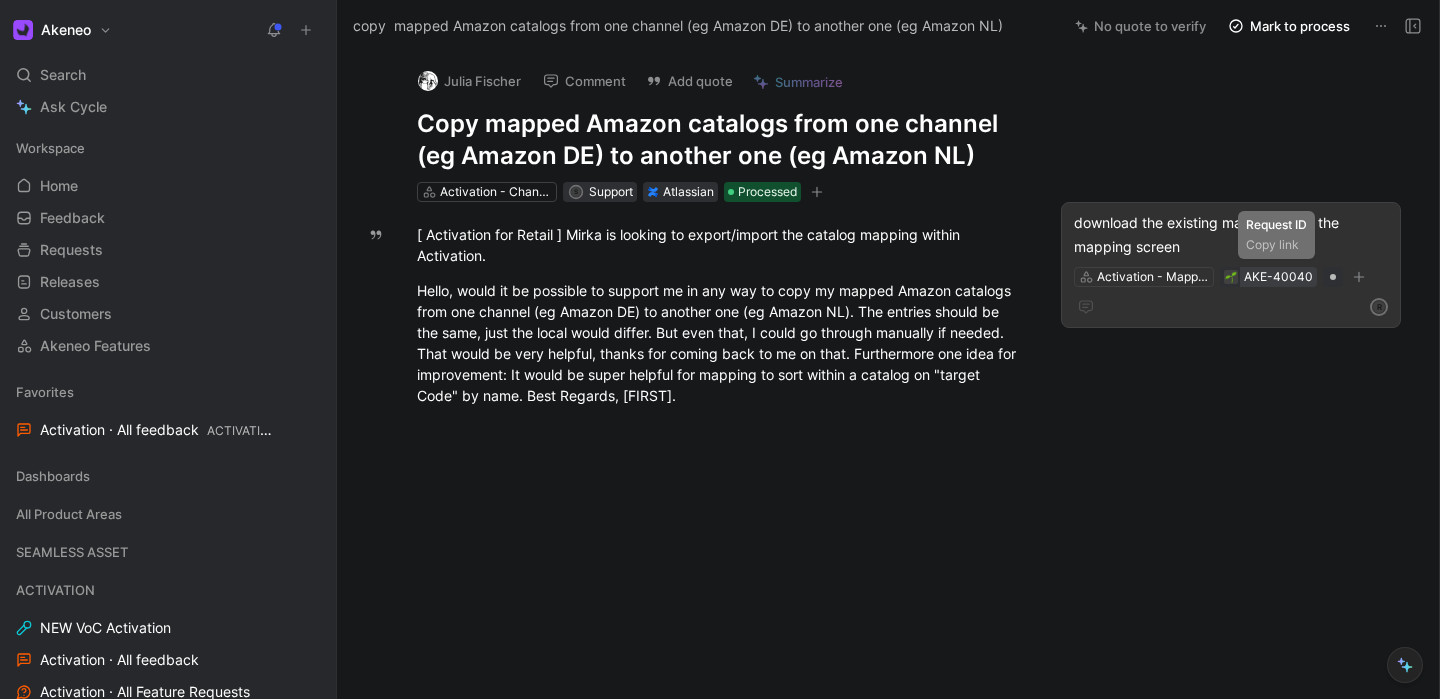 click on "AKE-40040" at bounding box center (1278, 277) 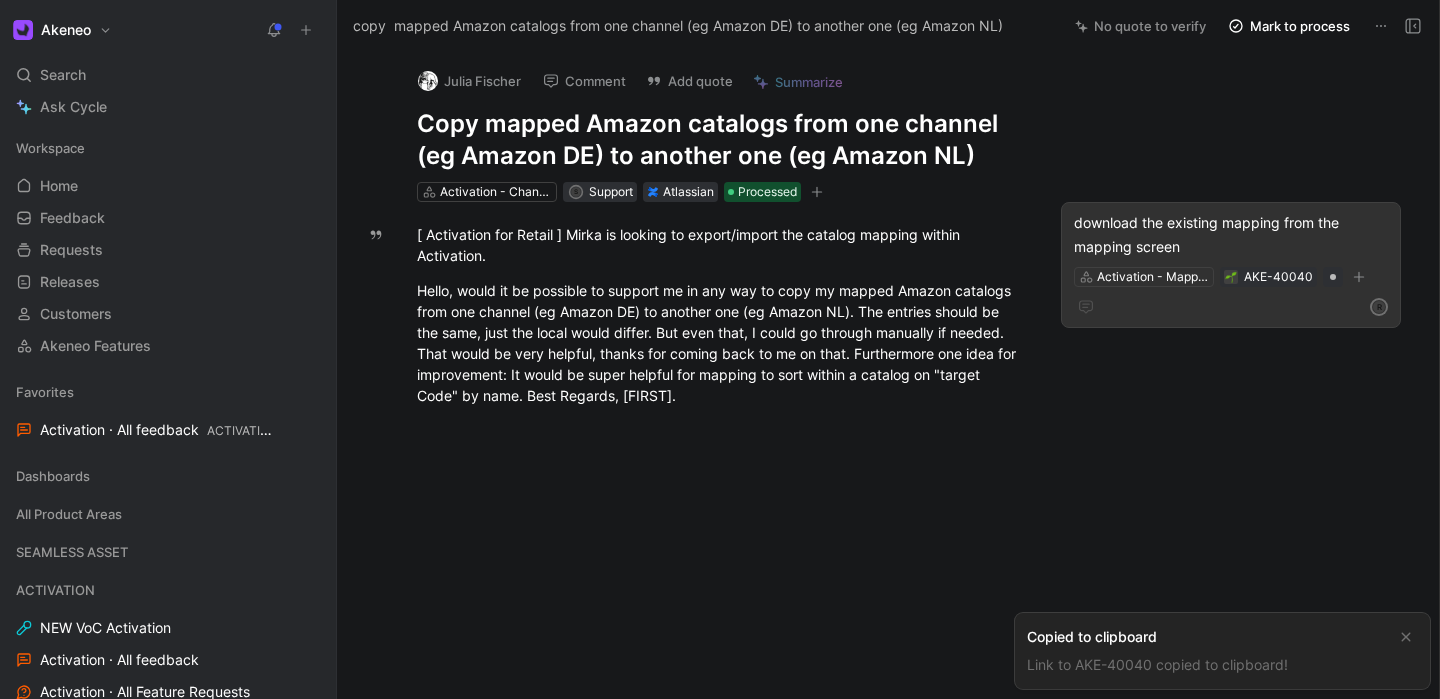 click on "R" at bounding box center [1231, 307] 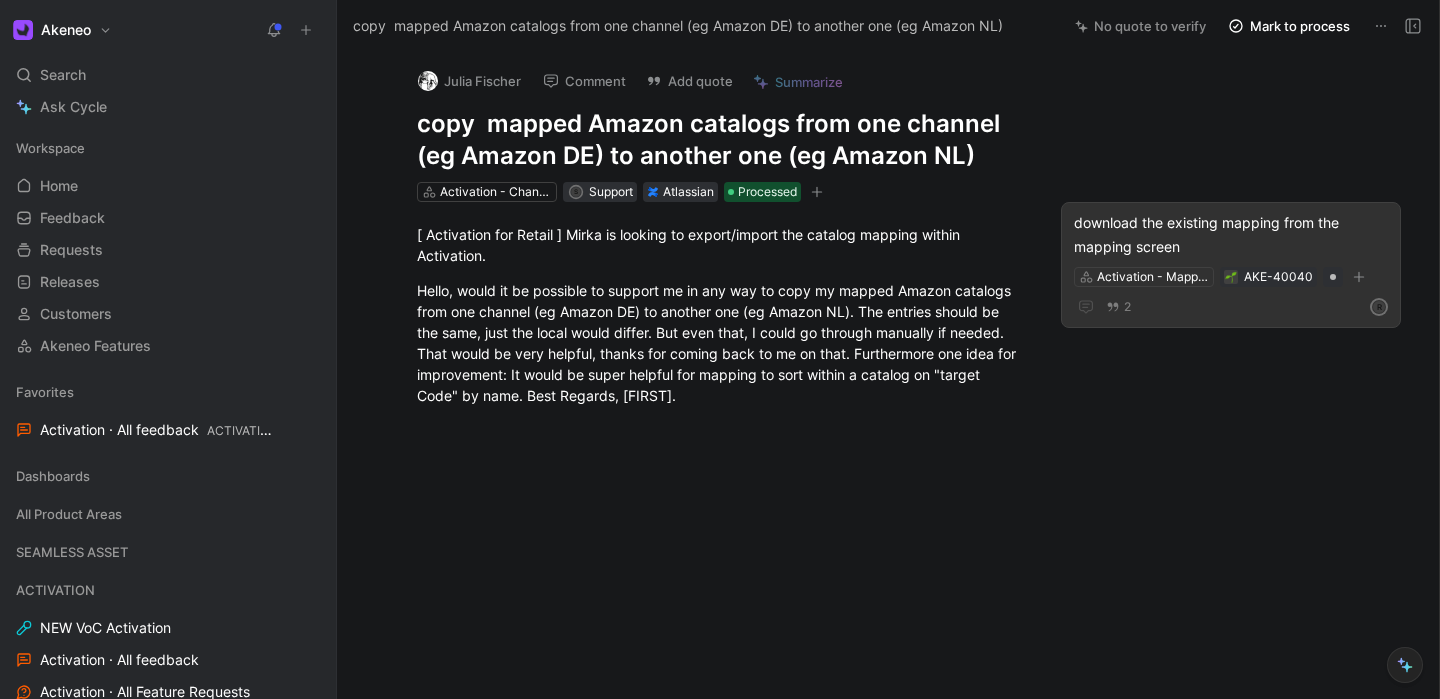 drag, startPoint x: 418, startPoint y: 128, endPoint x: 972, endPoint y: 151, distance: 554.47723 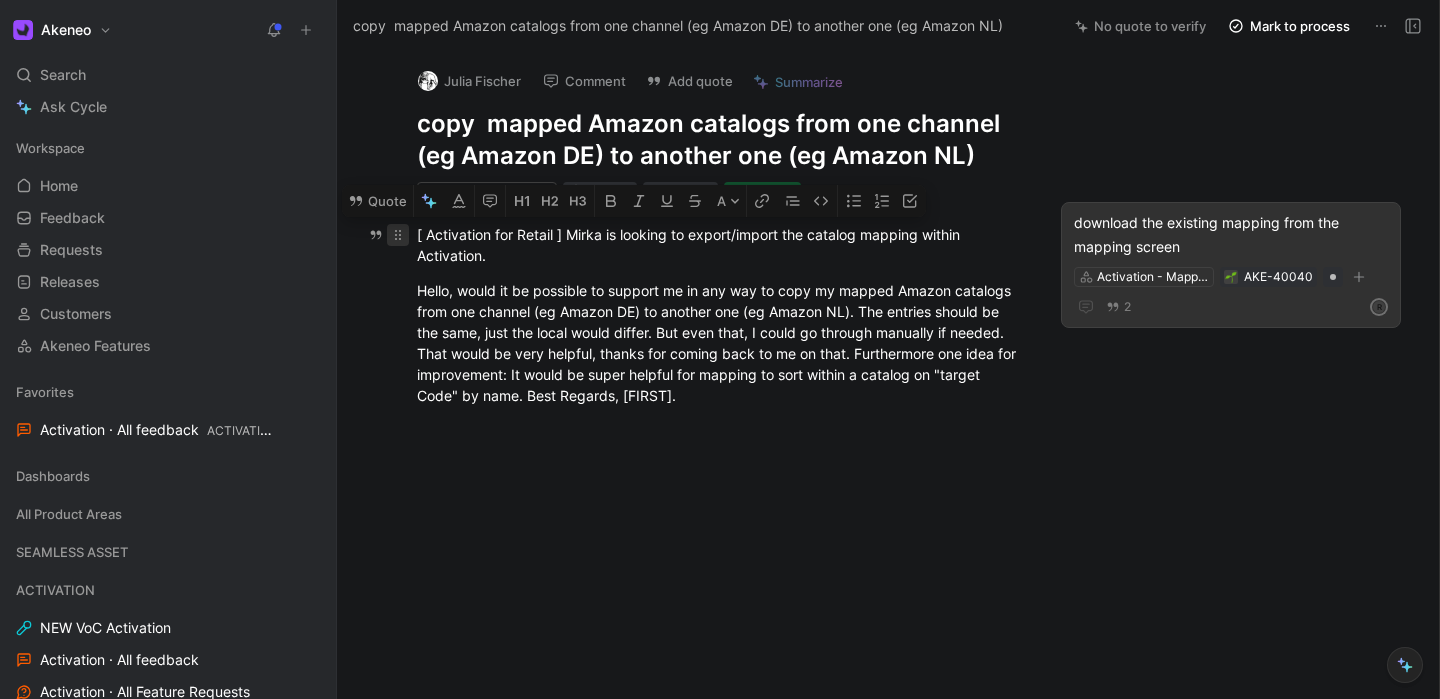 drag, startPoint x: 673, startPoint y: 391, endPoint x: 404, endPoint y: 237, distance: 309.9629 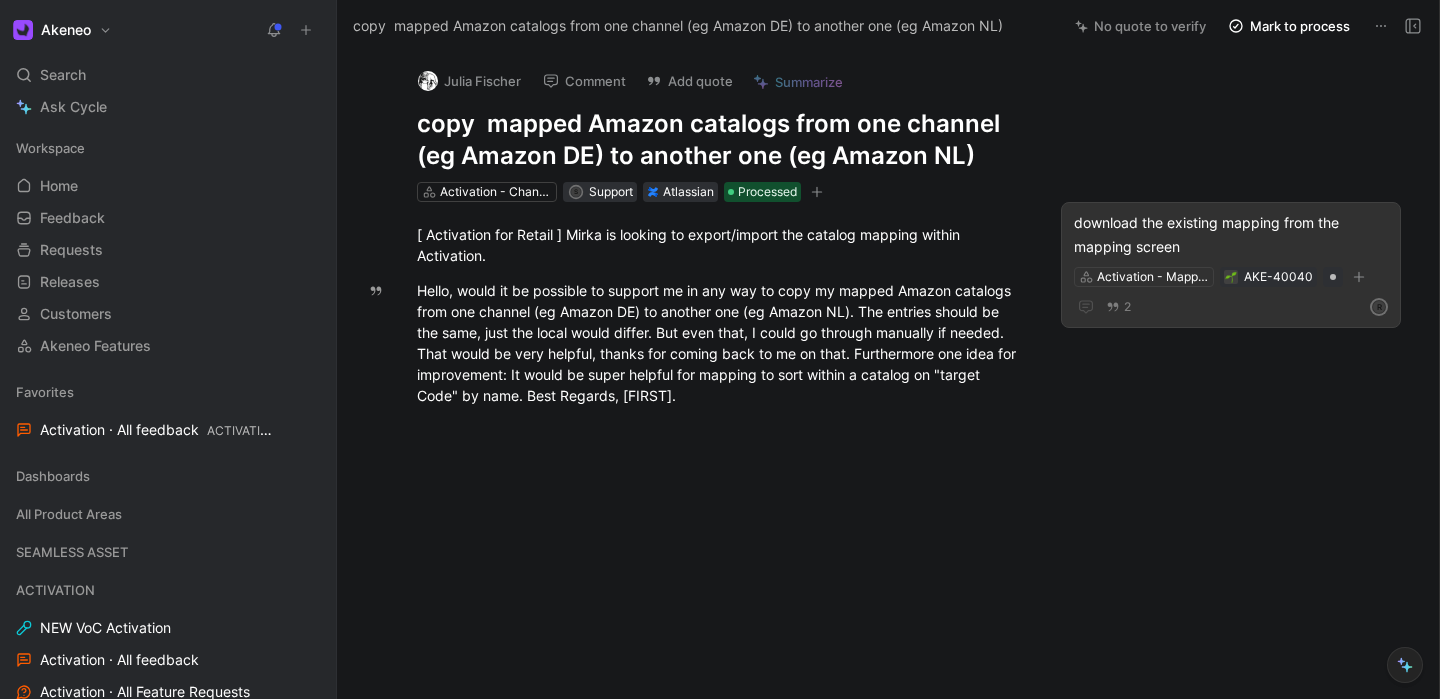 click on "Julia Fischer Comment Add quote Summarize copy  mapped Amazon catalogs from one channel (eg Amazon DE) to another one (eg Amazon NL) Activation - Channel expansion & Factory S Support  Atlassian Processed download the existing mapping from the mapping screen Activation - Mapping & Transformation AKE-40040 2 R [ Activation for Retail ] Mirka is looking to export/import the catalog mapping within Activation. Hello, would it be possible to support me in any way to copy my mapped Amazon catalogs from one channel (eg Amazon DE) to another one (eg Amazon NL). The entries should be the same, just the local would differ. But even that, I could go through manually if needed. That would be very helpful, thanks for coming back to me on that. Furthermore one idea for improvement: It would be super helpful for mapping to sort within a catalog on "target Code" by name. Best Regards, Julia" at bounding box center (888, 375) 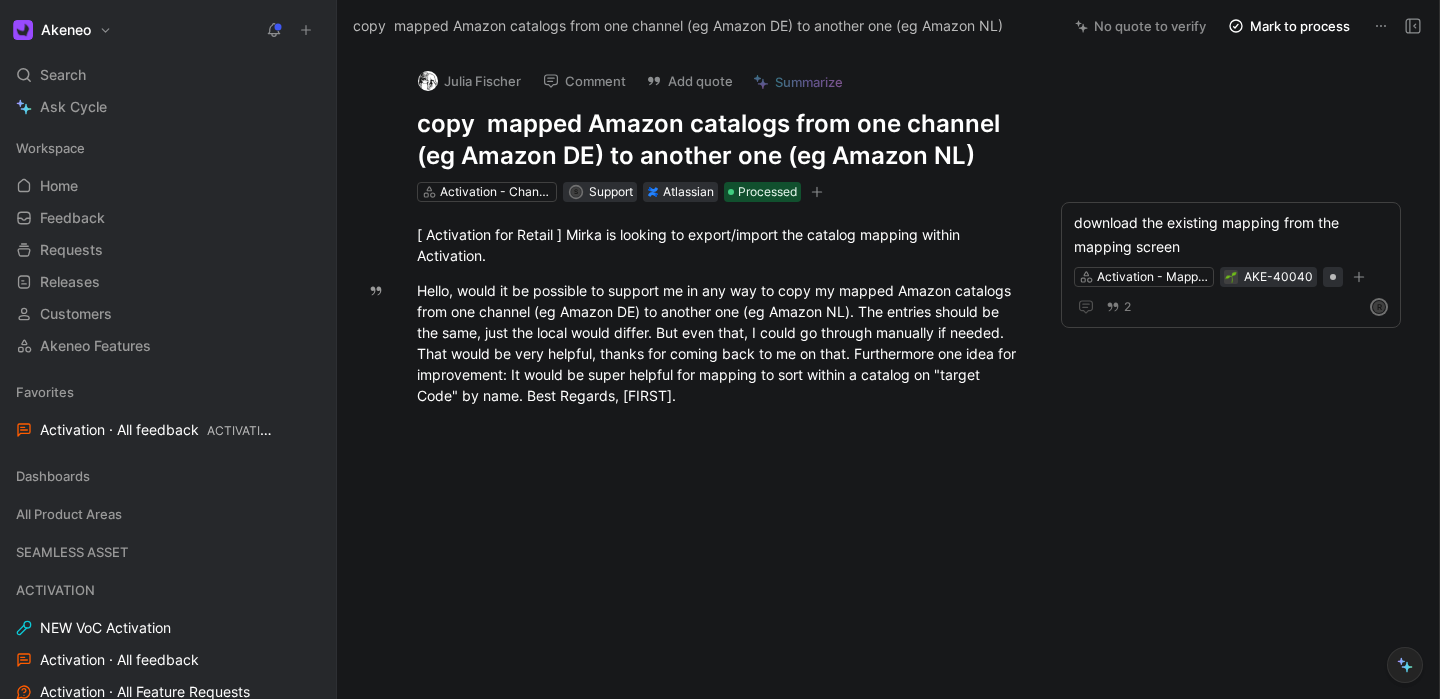 drag, startPoint x: 418, startPoint y: 126, endPoint x: 988, endPoint y: 149, distance: 570.46387 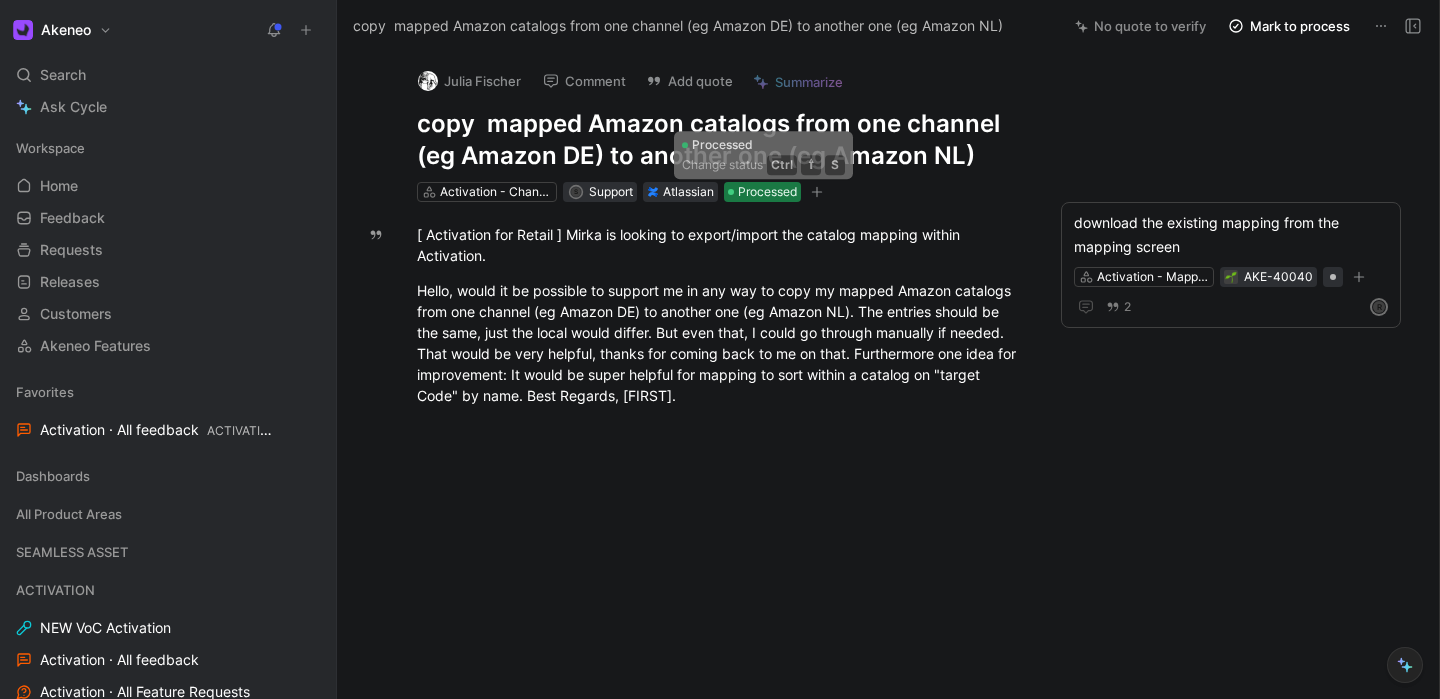 click on "Processed" at bounding box center [767, 192] 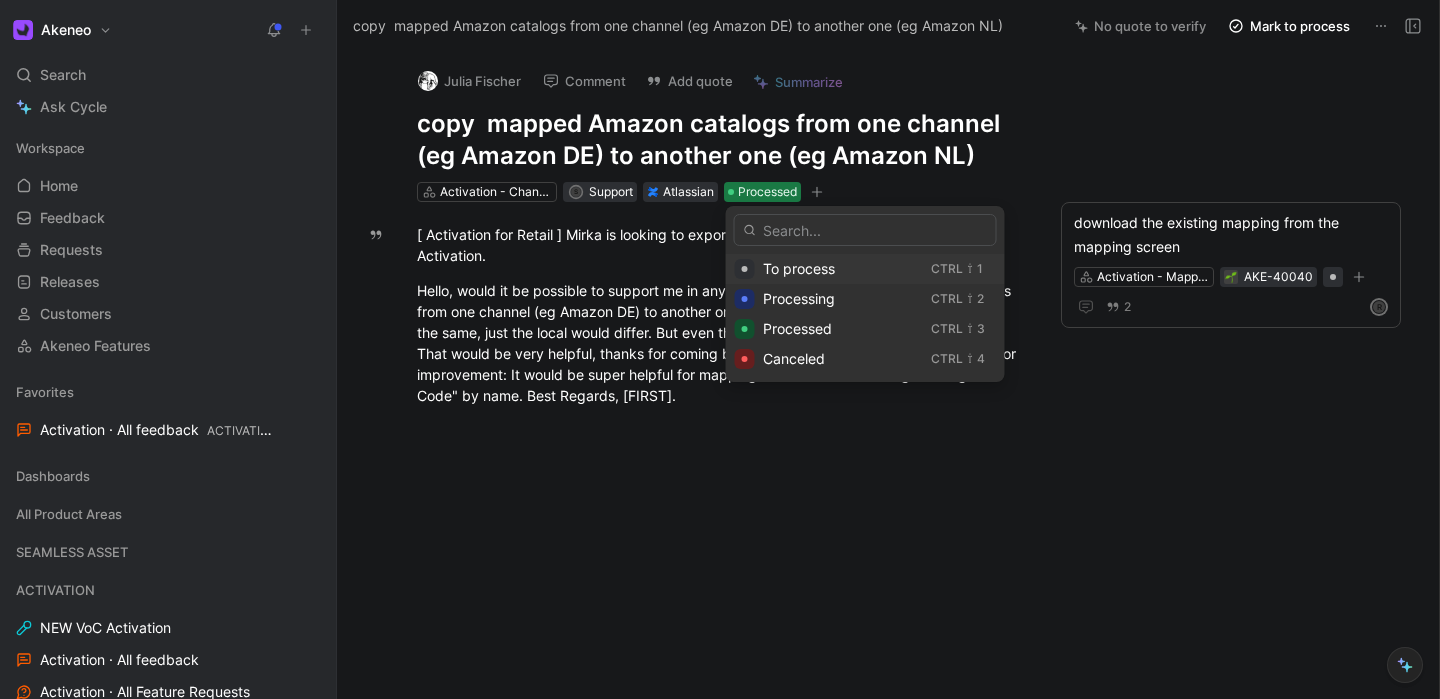 click on "To process" at bounding box center [843, 269] 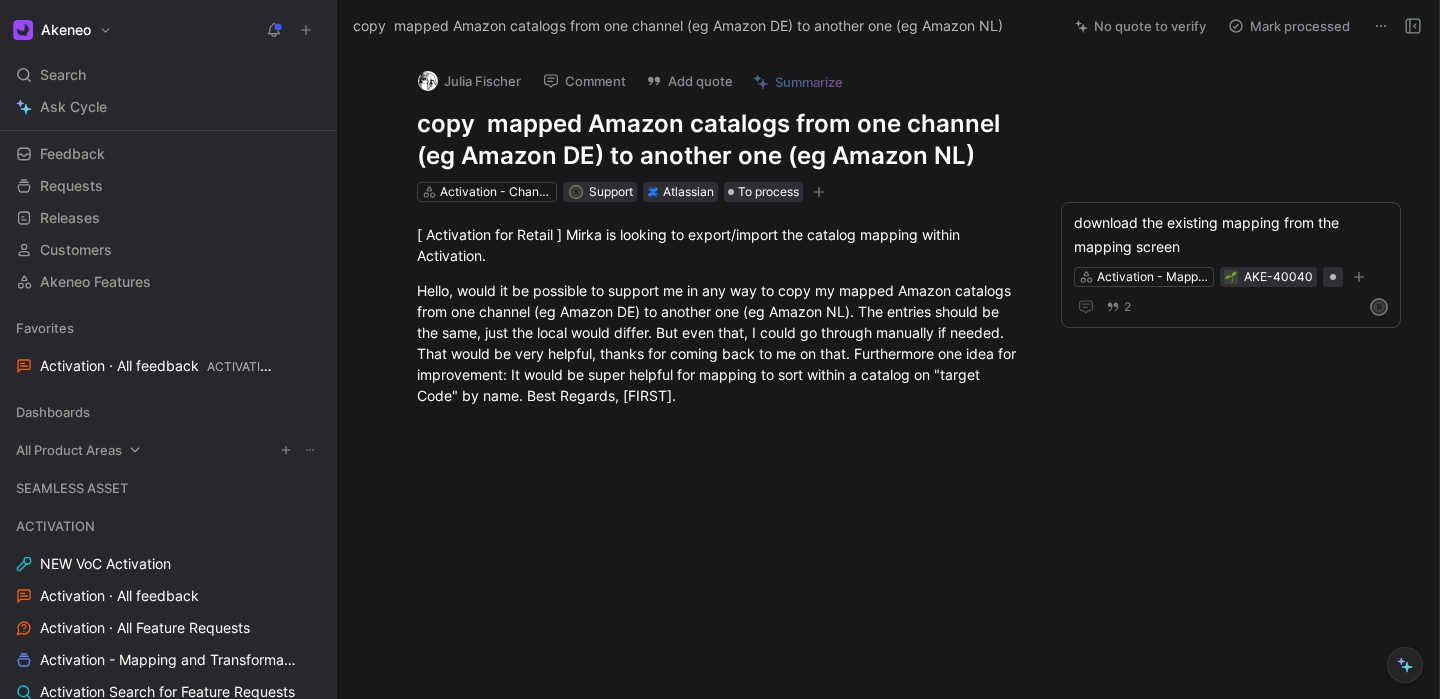 scroll, scrollTop: 73, scrollLeft: 0, axis: vertical 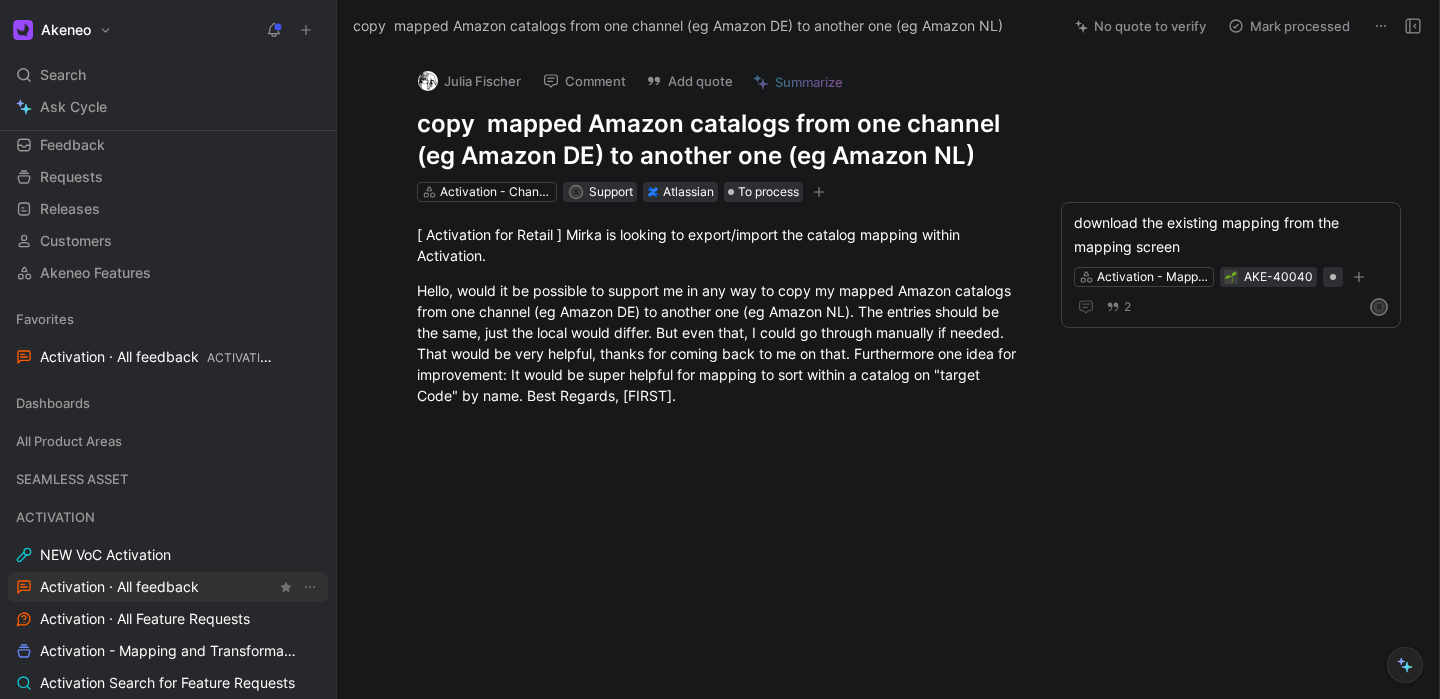 click on "Activation · All feedback" at bounding box center (168, 587) 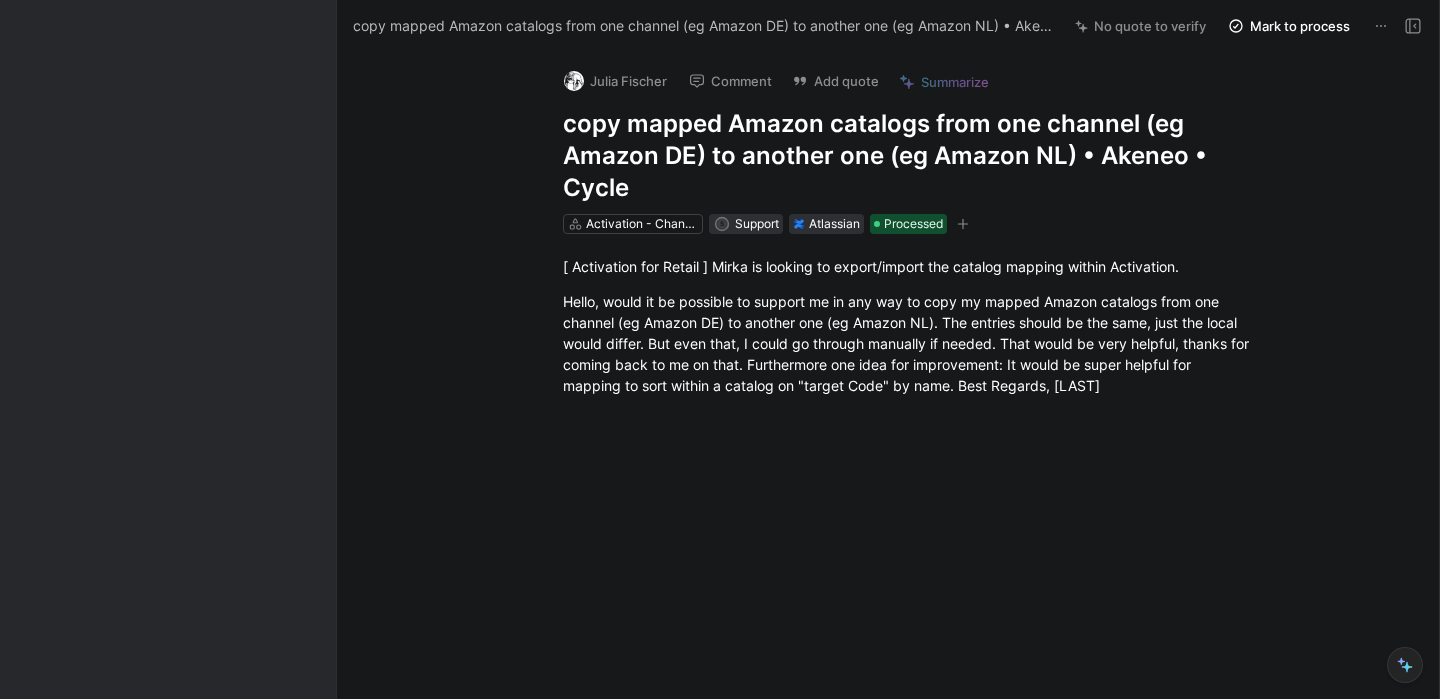 scroll, scrollTop: 0, scrollLeft: 0, axis: both 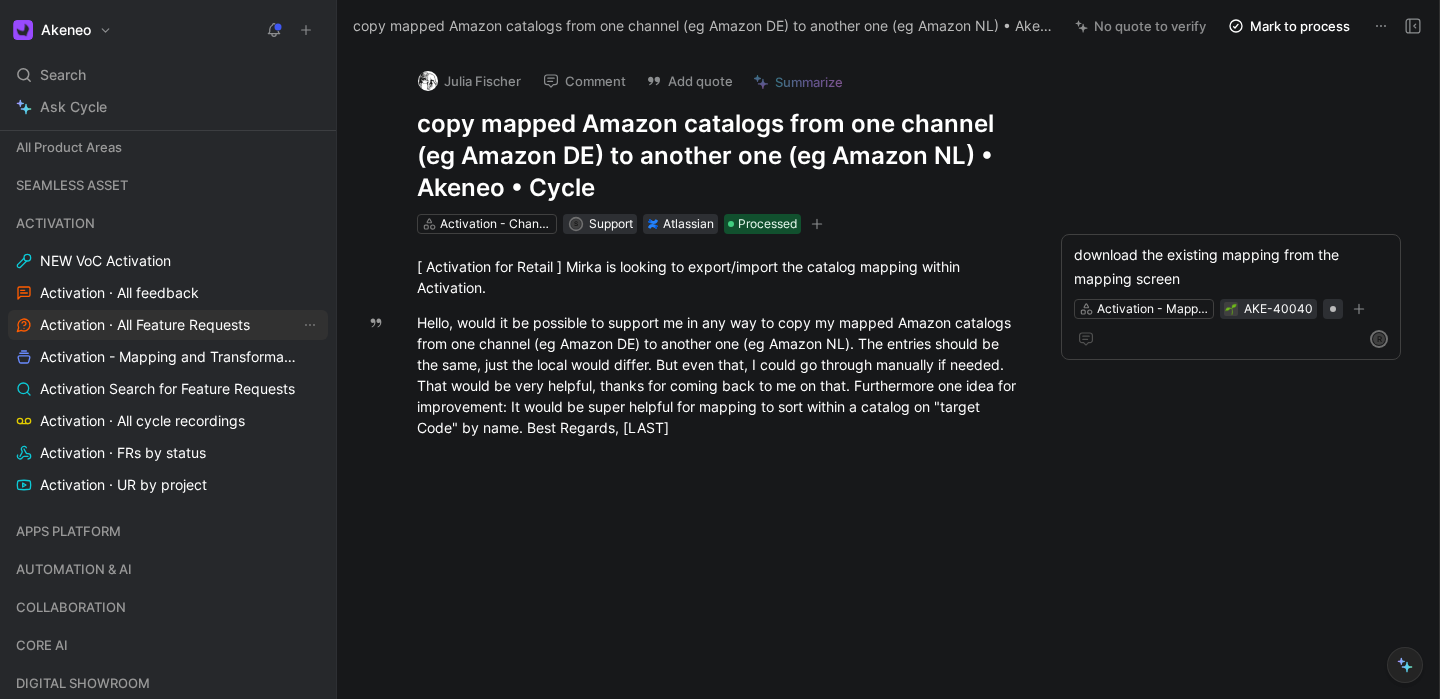 click on "Activation · All Feature Requests" at bounding box center (145, 325) 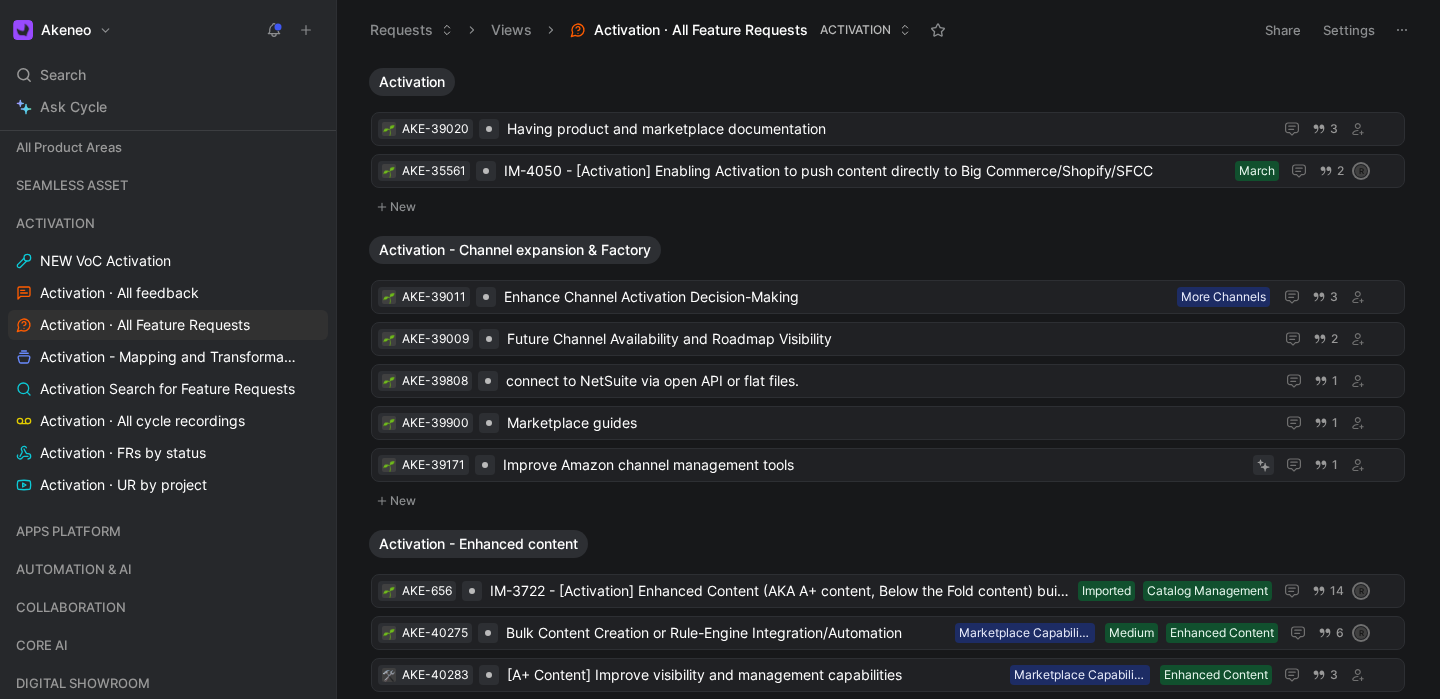click 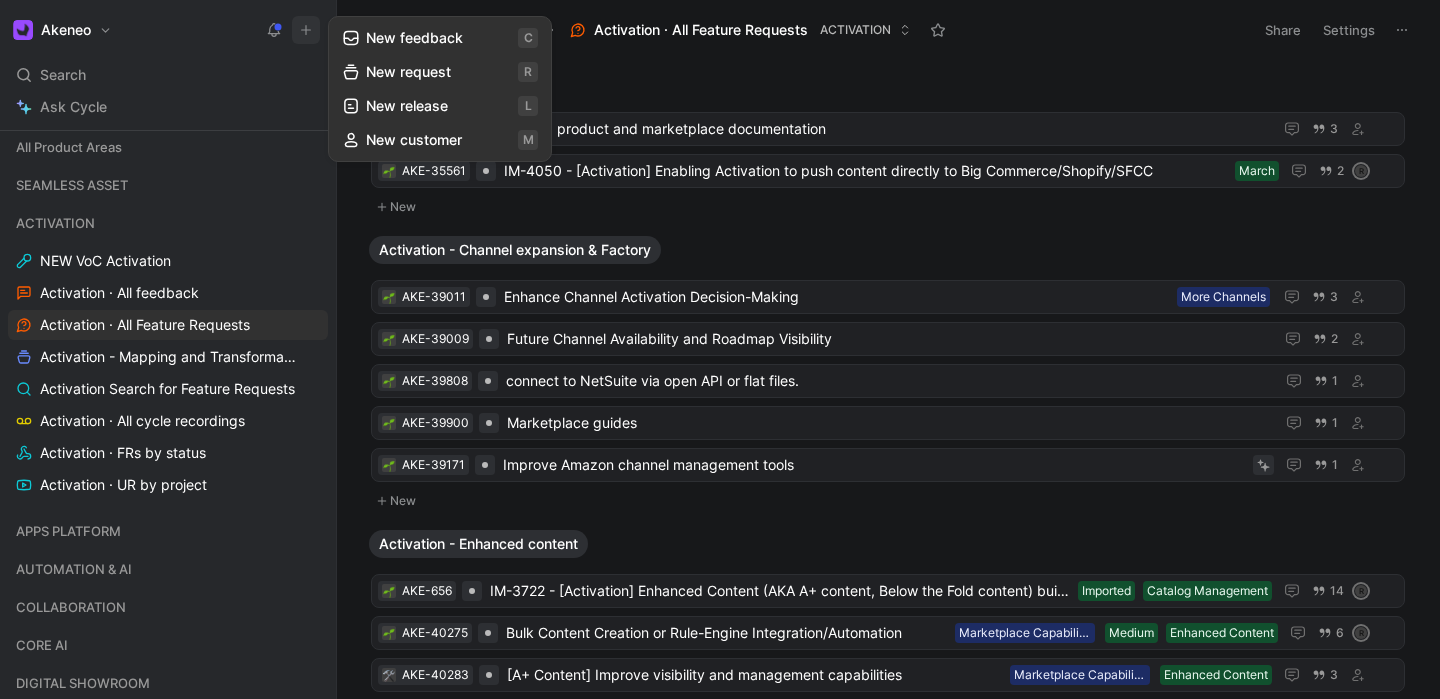 click on "New request r" at bounding box center [440, 72] 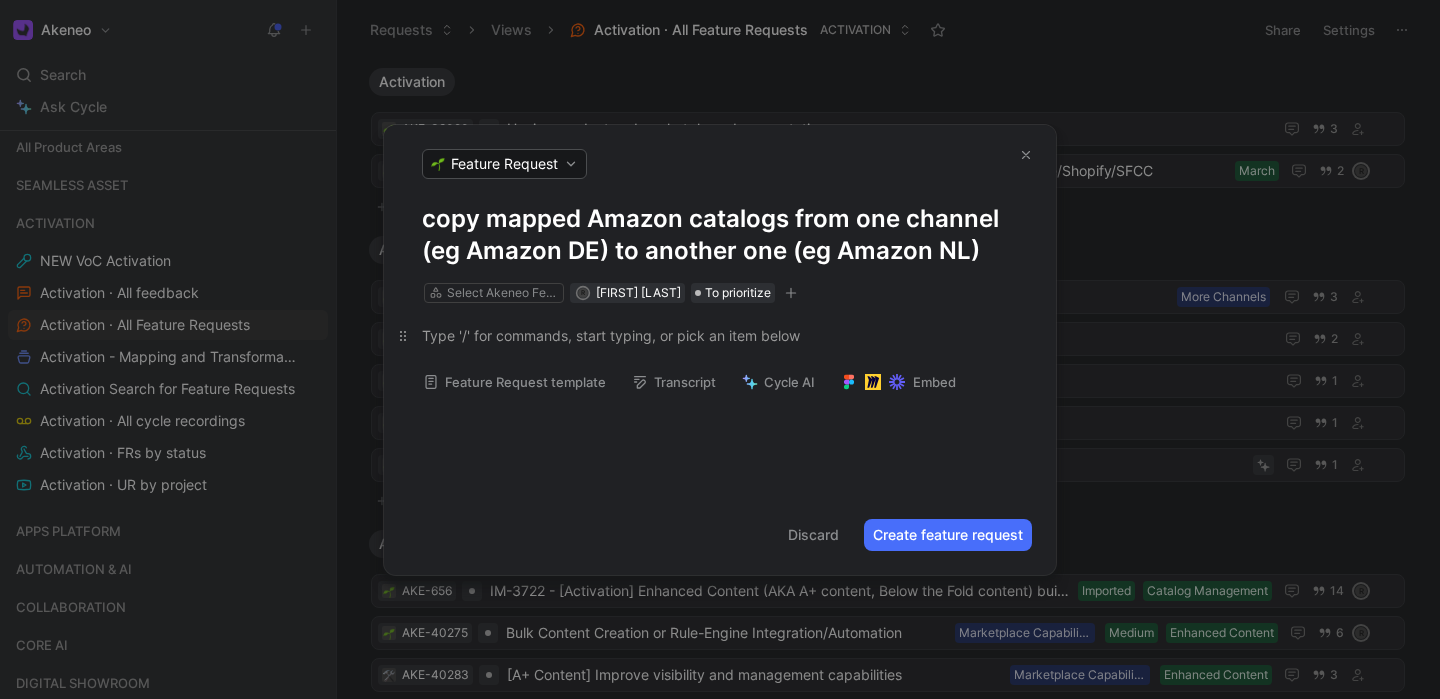 click at bounding box center [720, 335] 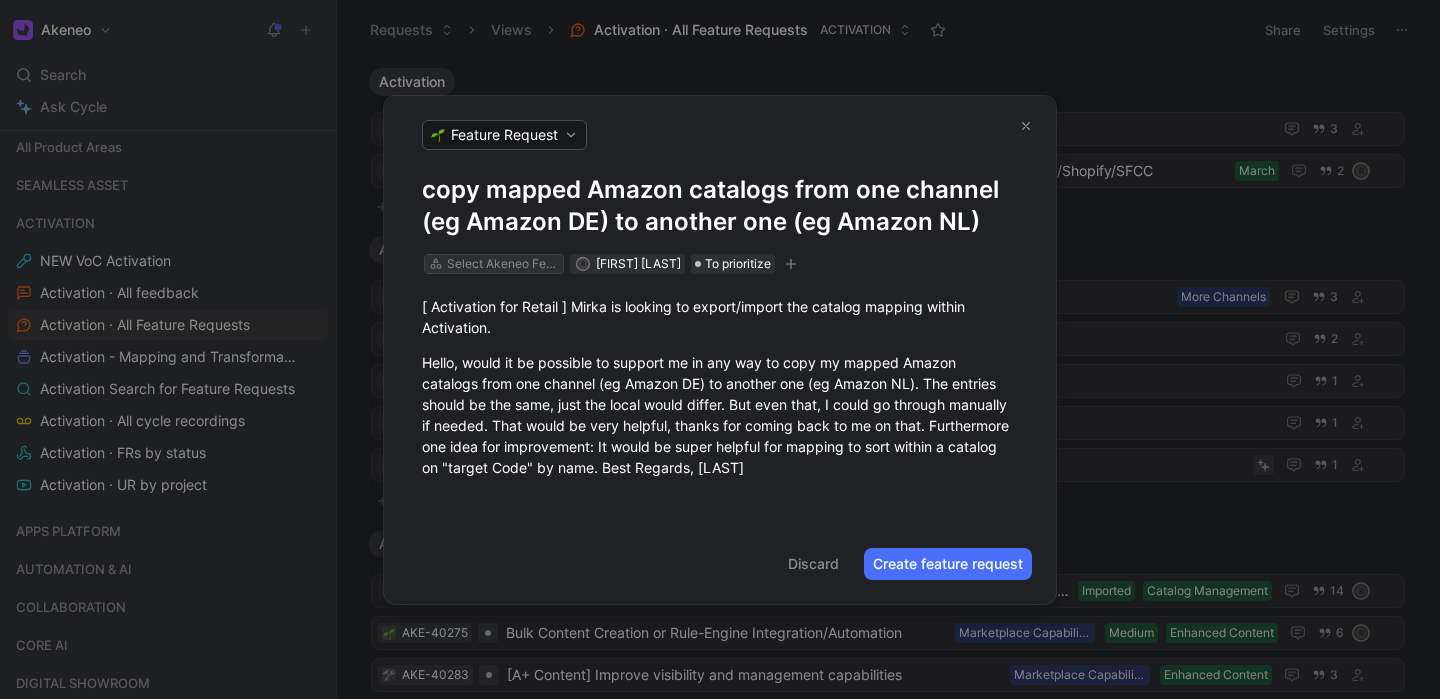 click on "Select Akeneo Feature" at bounding box center (503, 264) 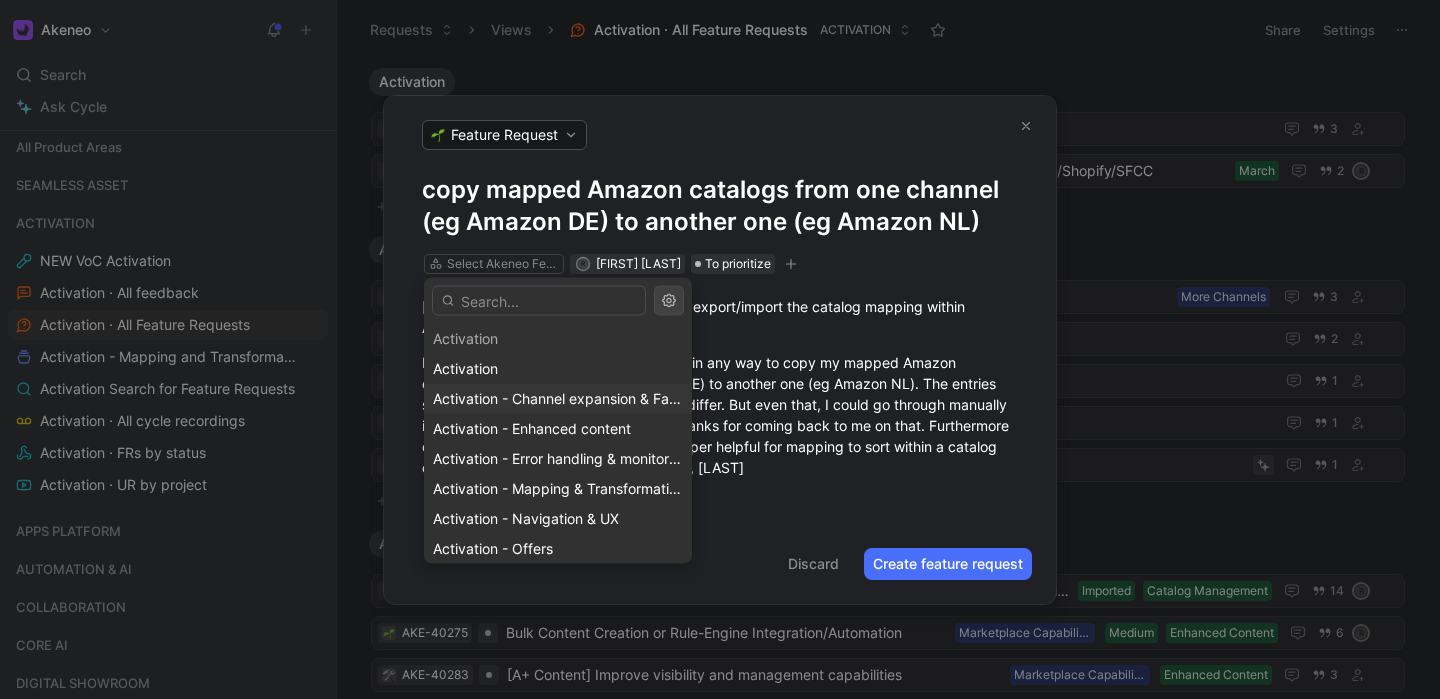 click on "Activation - Channel expansion & Factory" at bounding box center (568, 398) 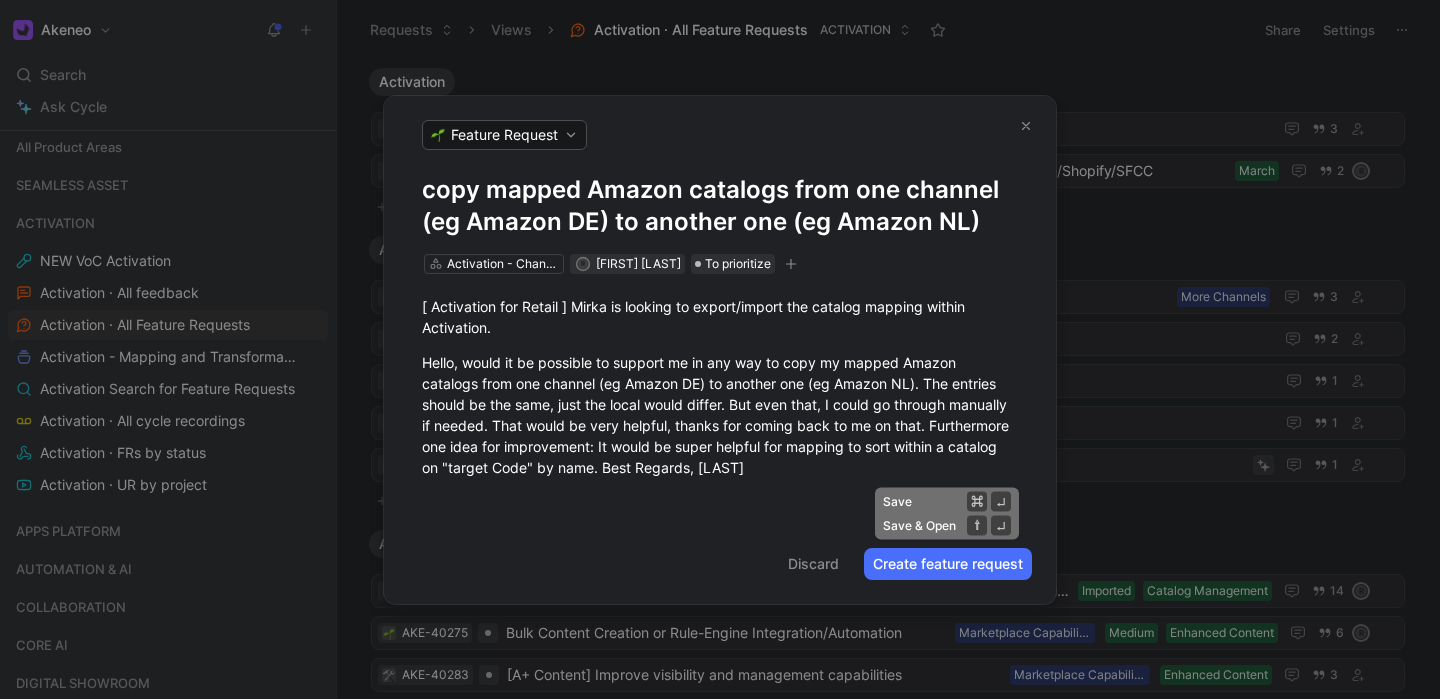 click on "Create feature request" at bounding box center (948, 564) 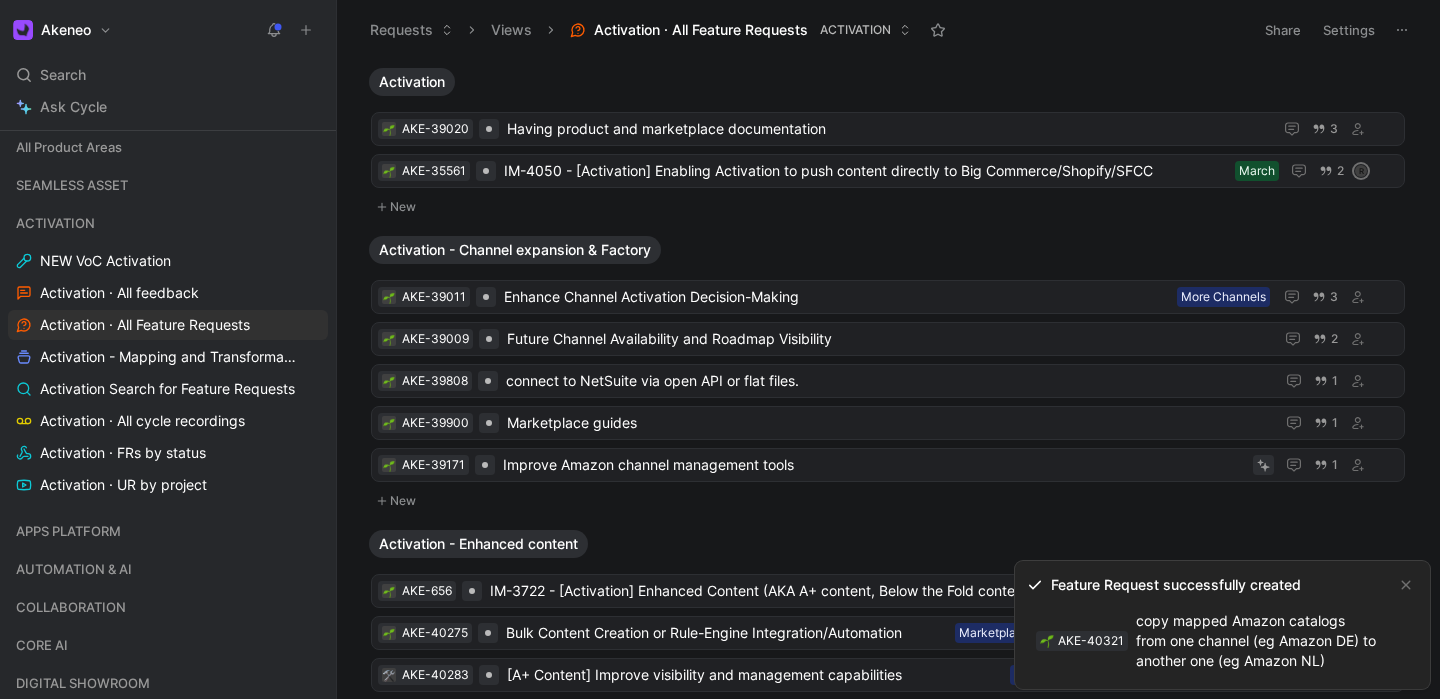 click on "AKE-40321 copy mapped Amazon catalogs from one channel (eg Amazon DE) to another one (eg Amazon NL)" at bounding box center (1206, 641) 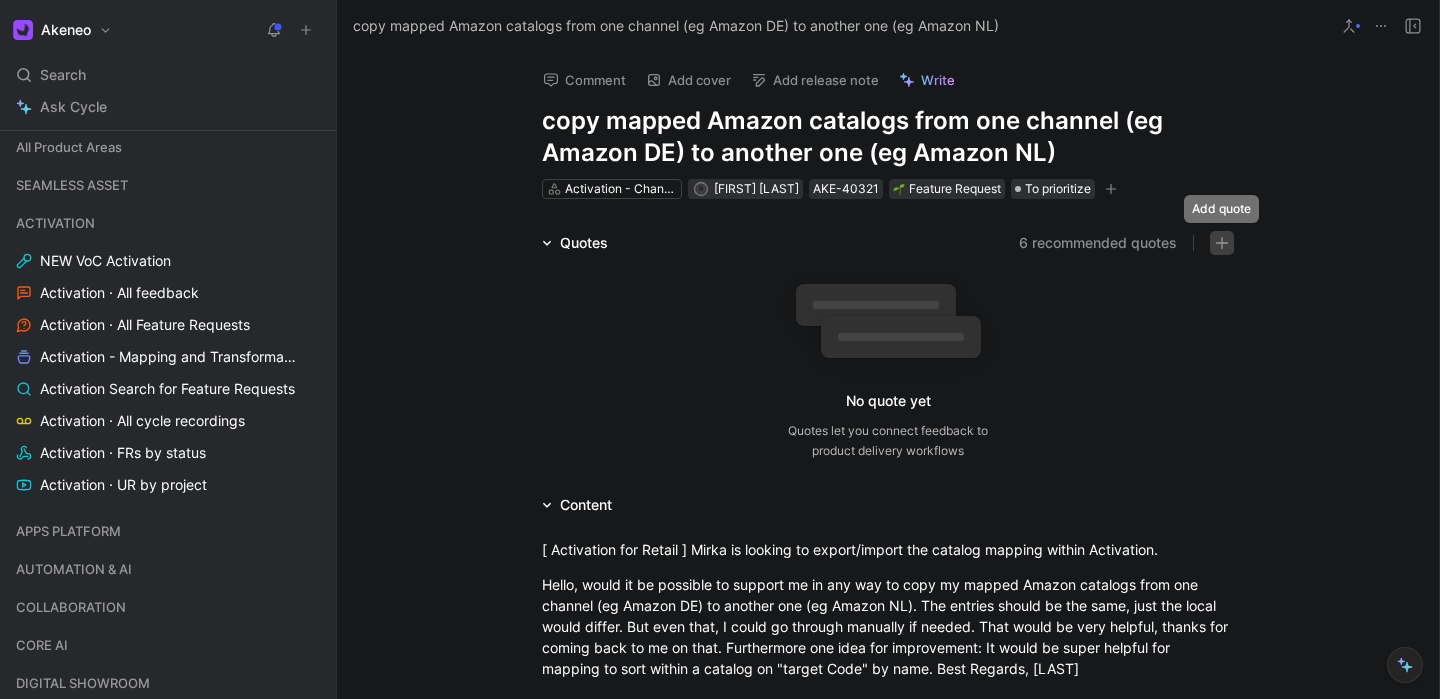 click at bounding box center (1222, 243) 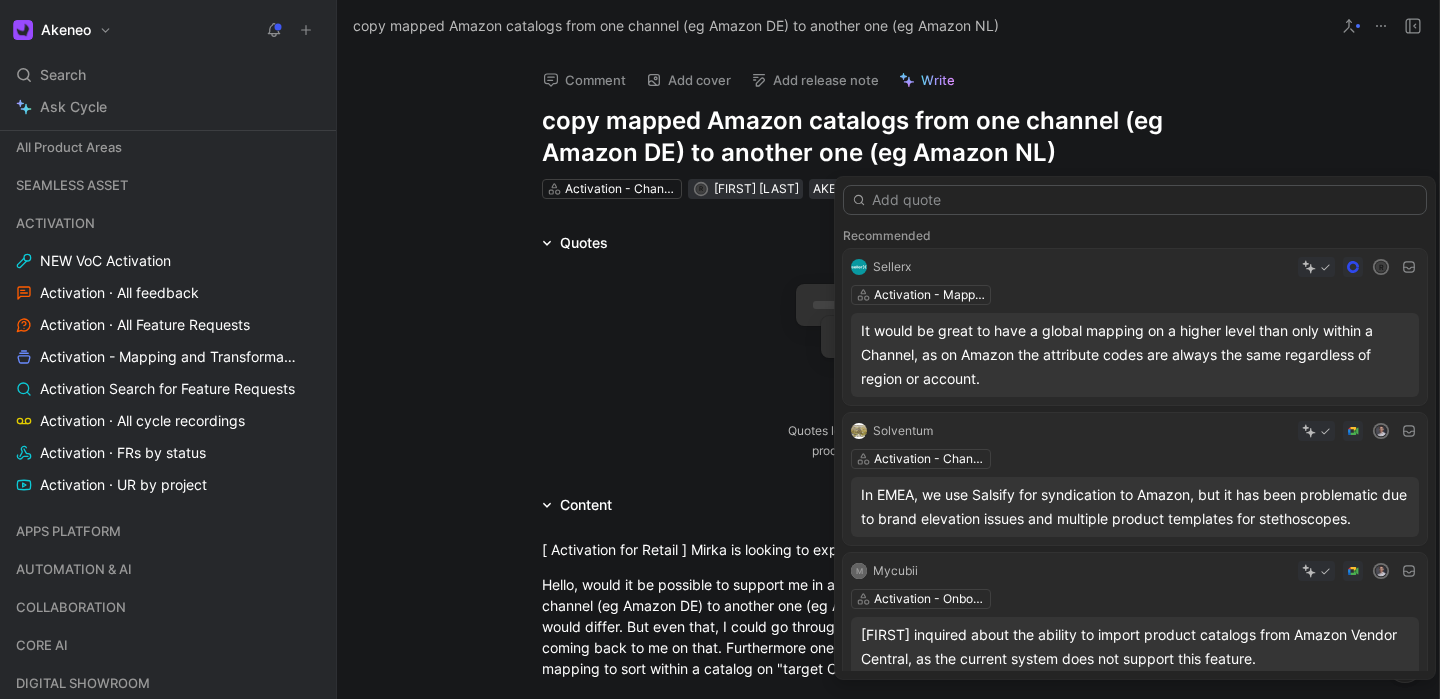 scroll, scrollTop: 0, scrollLeft: 0, axis: both 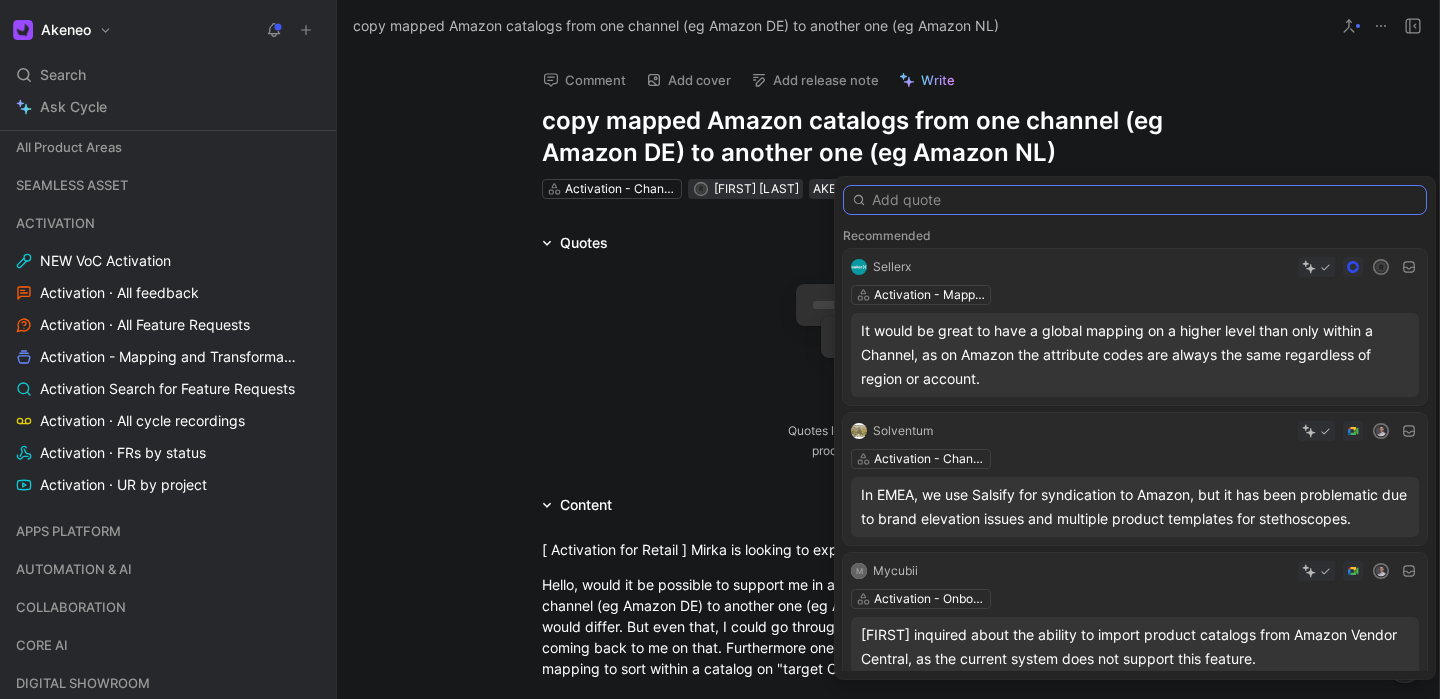 paste on "https://product.cycle.app/app/akeneo/doc/RG9jXzBhOTQ2NzMxLTE1YjktNDU3Yy04MDE4LTAwZjljYzczNmJmYQ==" 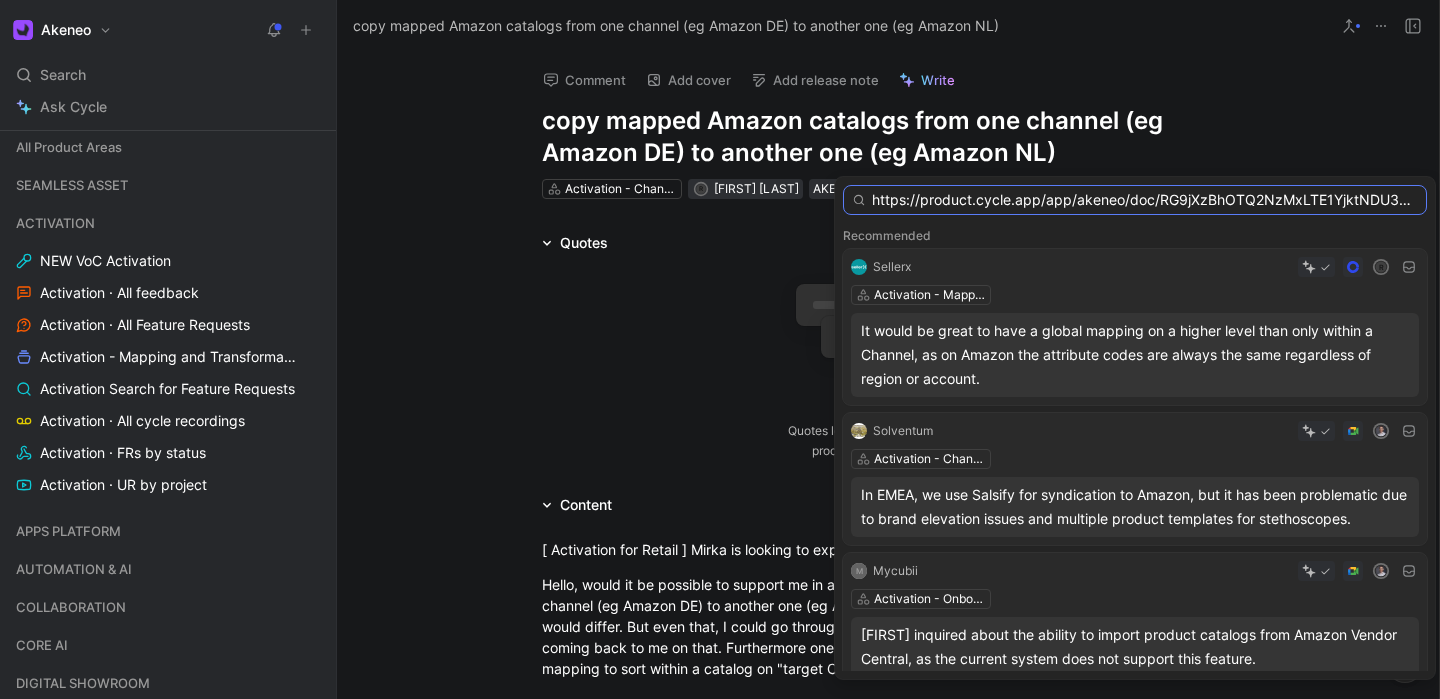 scroll, scrollTop: 0, scrollLeft: 218, axis: horizontal 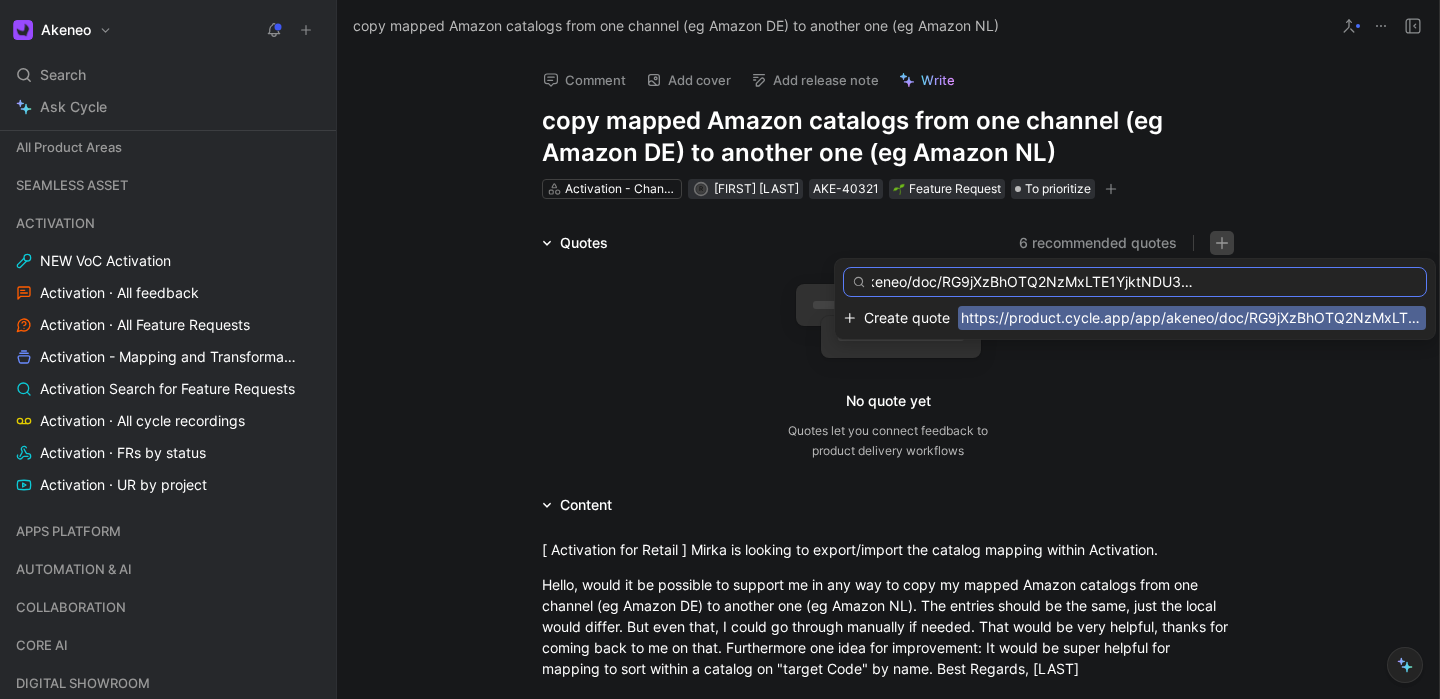 type on "https://product.cycle.app/app/akeneo/doc/RG9jXzBhOTQ2NzMxLTE1YjktNDU3Yy04MDE4LTAwZjljYzczNmJmYQ==" 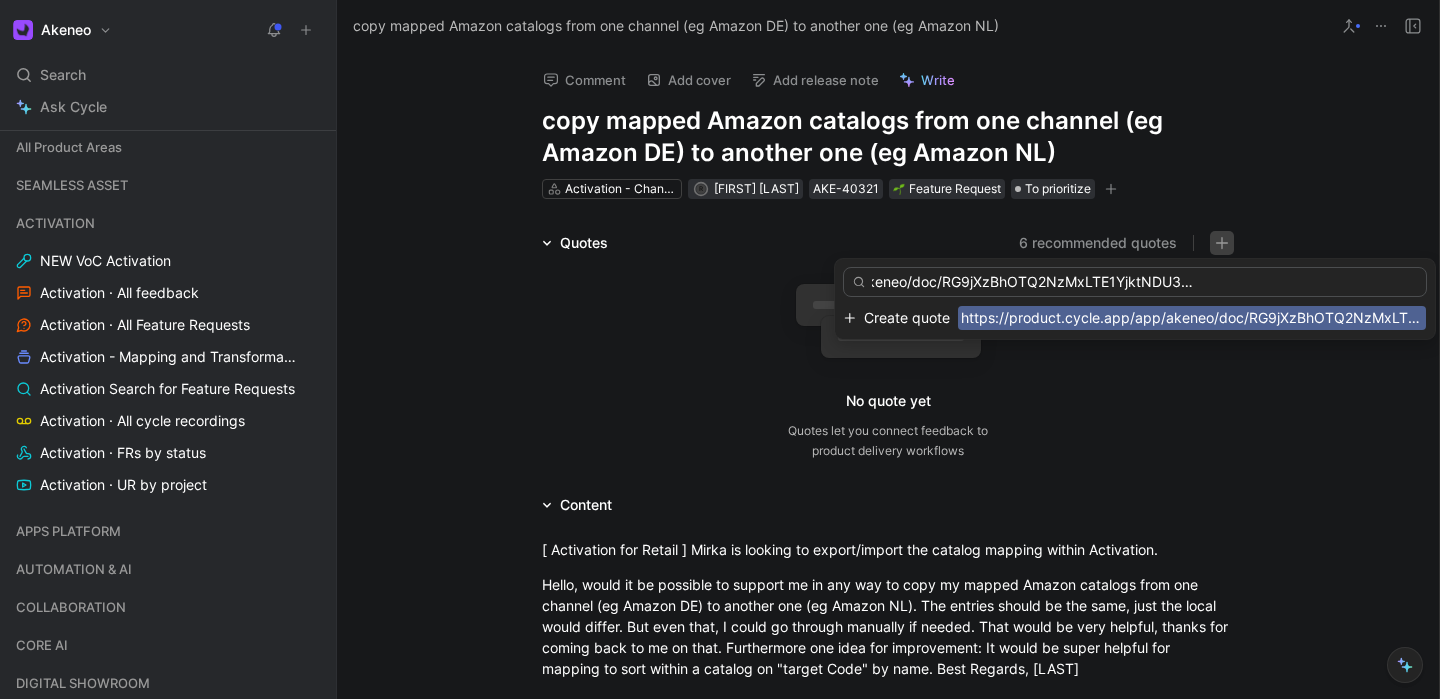 scroll, scrollTop: 0, scrollLeft: 0, axis: both 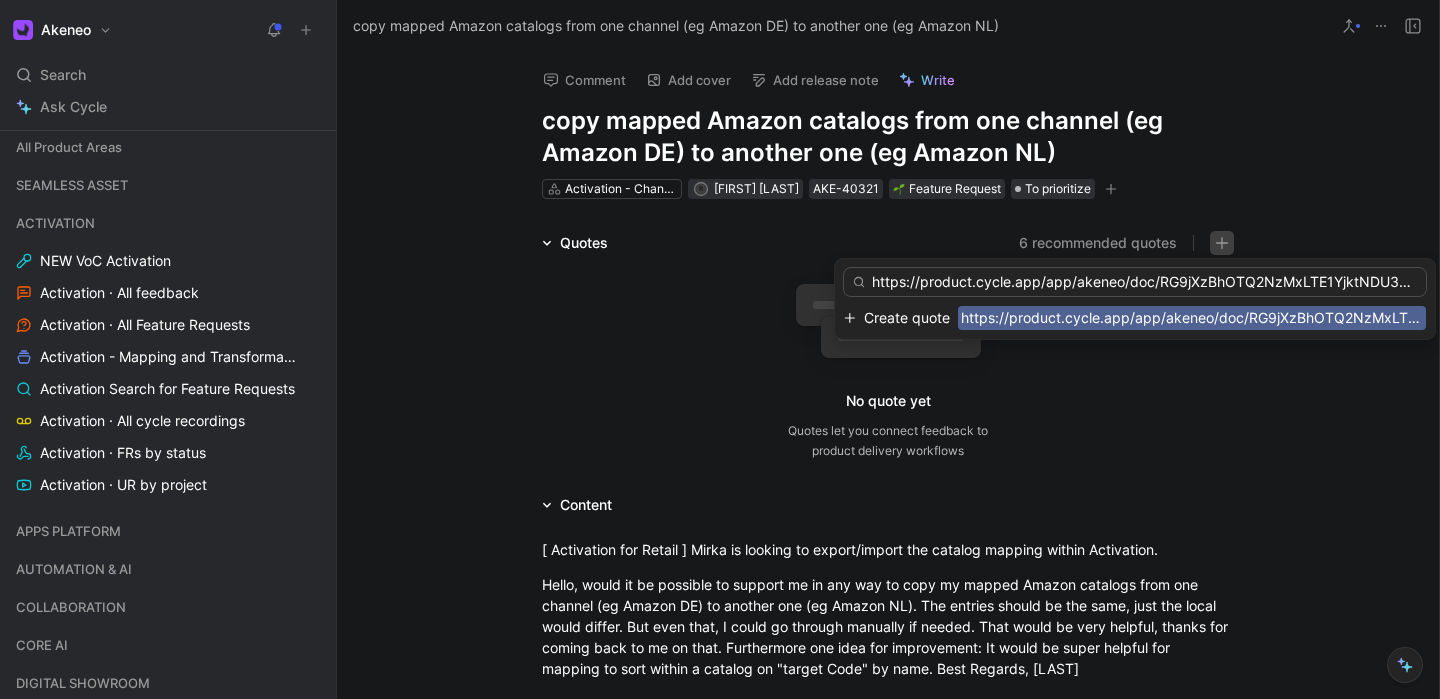 click on "https://product.cycle.app/app/akeneo/doc/RG9jXzBhOTQ2NzMxLTE1YjktNDU3Yy04MDE4LTAwZjljYzczNmJmYQ==" at bounding box center [1192, 318] 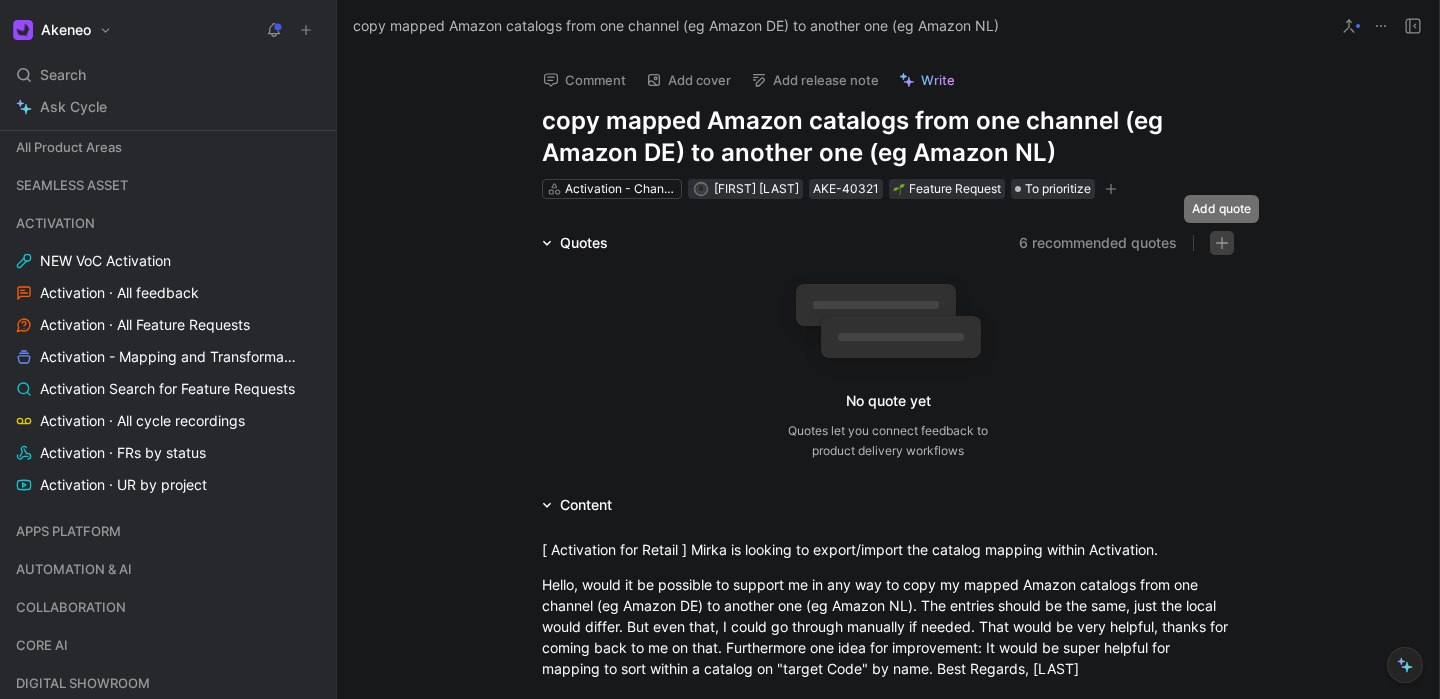 click 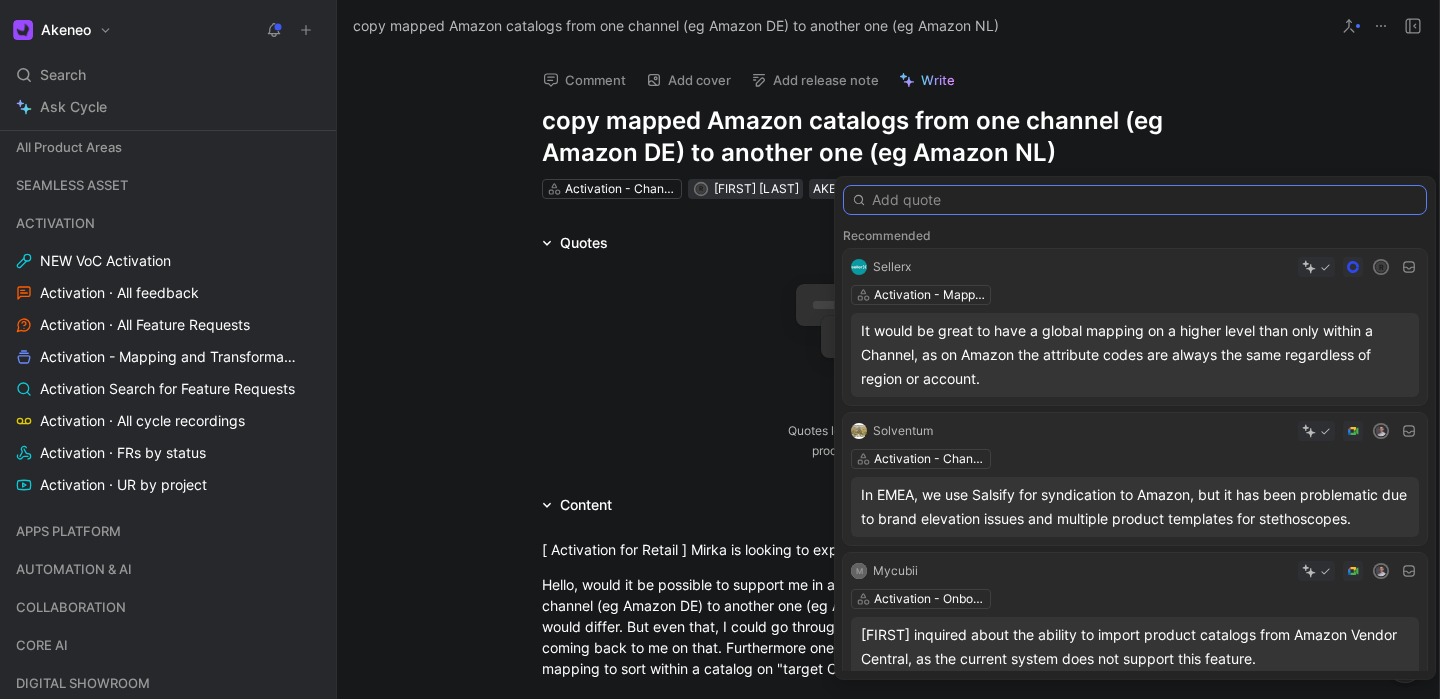 paste on "copy  mapped Amazon catalogs from one channel (eg Amazon DE) to another one (eg Amazon NL)" 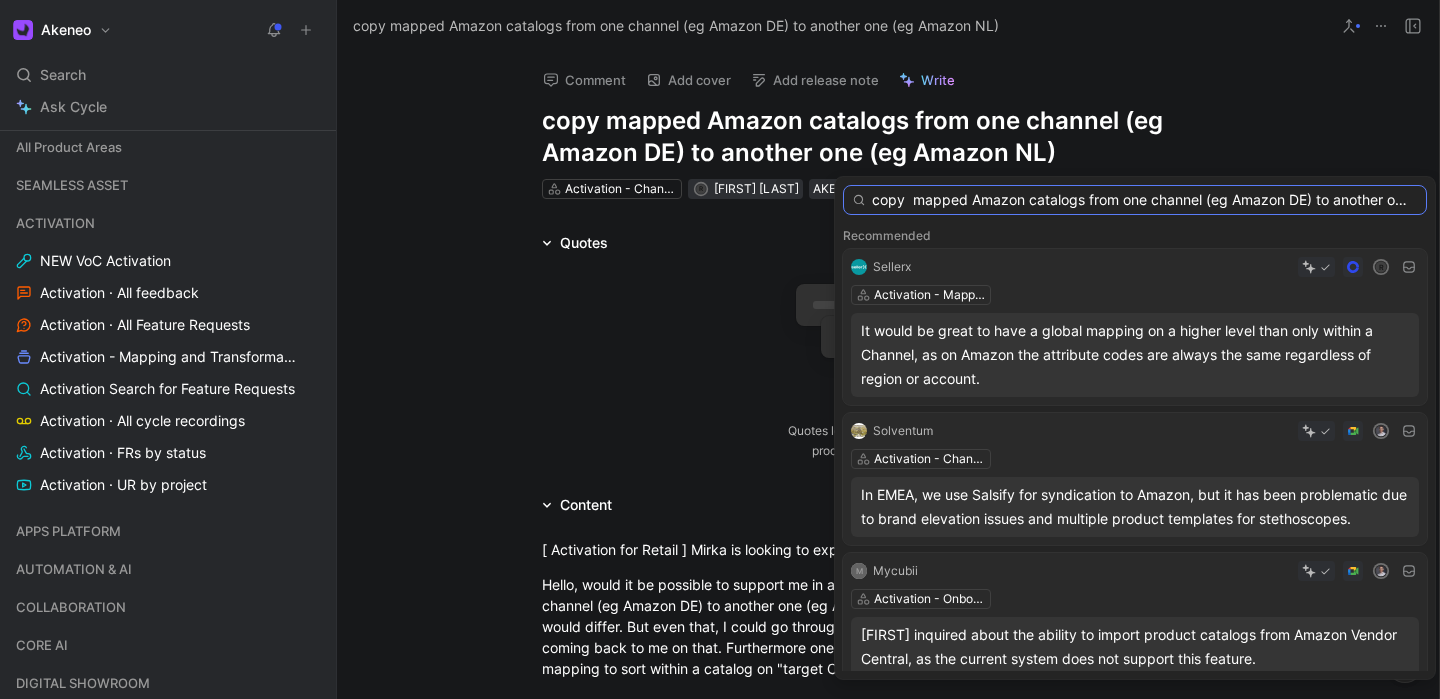 scroll, scrollTop: 0, scrollLeft: 110, axis: horizontal 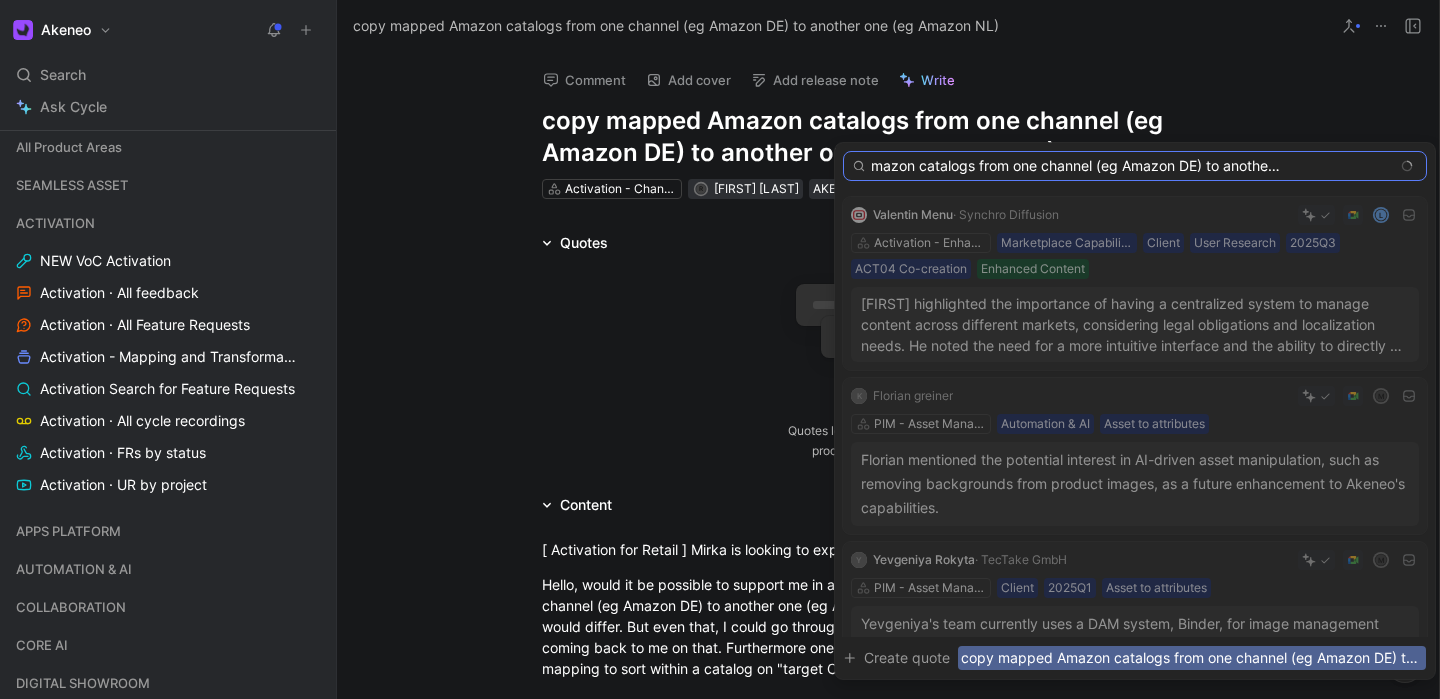 type on "copy  mapped Amazon catalogs from one channel (eg Amazon DE) to another one (eg Amazon NL)" 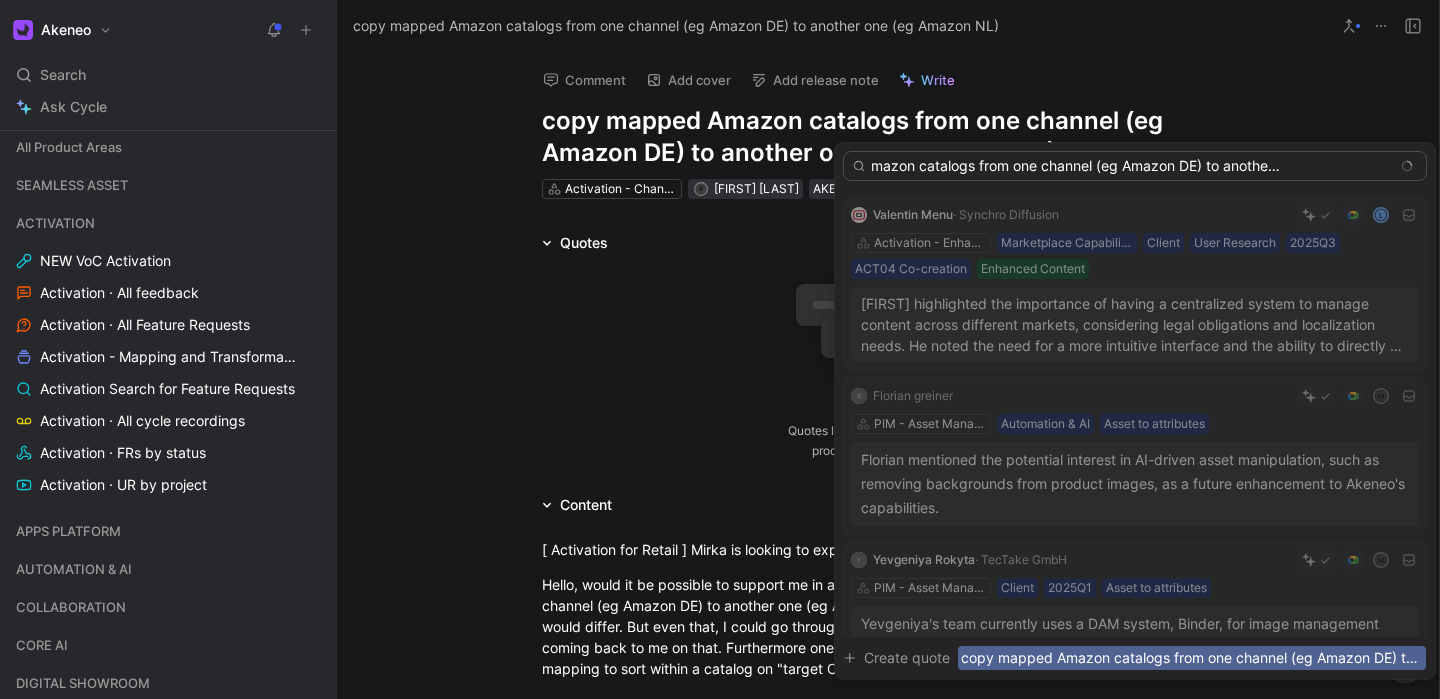 click on "Akeneo Search ⌘ K Ask Cycle Workspace Home G then H Feedback G then F Requests G then R Releases G then L Customers Akeneo Features Favorites Activation · All feedback ACTIVATION Dashboards All Product Areas SEAMLESS ASSET ACTIVATION NEW VoC Activation Activation · All feedback Activation · All Feature Requests Activation - Mapping and Transformation Activation Search for Feature Requests Activation · All cycle recordings Activation · FRs by status Activation · UR by project APPS PLATFORM AUTOMATION & AI COLLABORATION CORE AI DIGITAL SHOWROOM DX & APP STORE GROWTH ACCELERATION PMX PULSE PORTAL PROGRAM X PX INSIGHTS SHARED CATALOGS STRATEGIC PARTNERSHIP STRAT RESEARCH STRATEGIC APPS SUPPLIER DATA MANAGER SUPPORT
To pick up a draggable item, press the space bar.
While dragging, use the arrow keys to move the item.
Press space again to drop the item in its new position, or press escape to cancel.
Help center Invite member Comment Add cover Add release note Write R [FIRST] [LAST]" at bounding box center [720, 349] 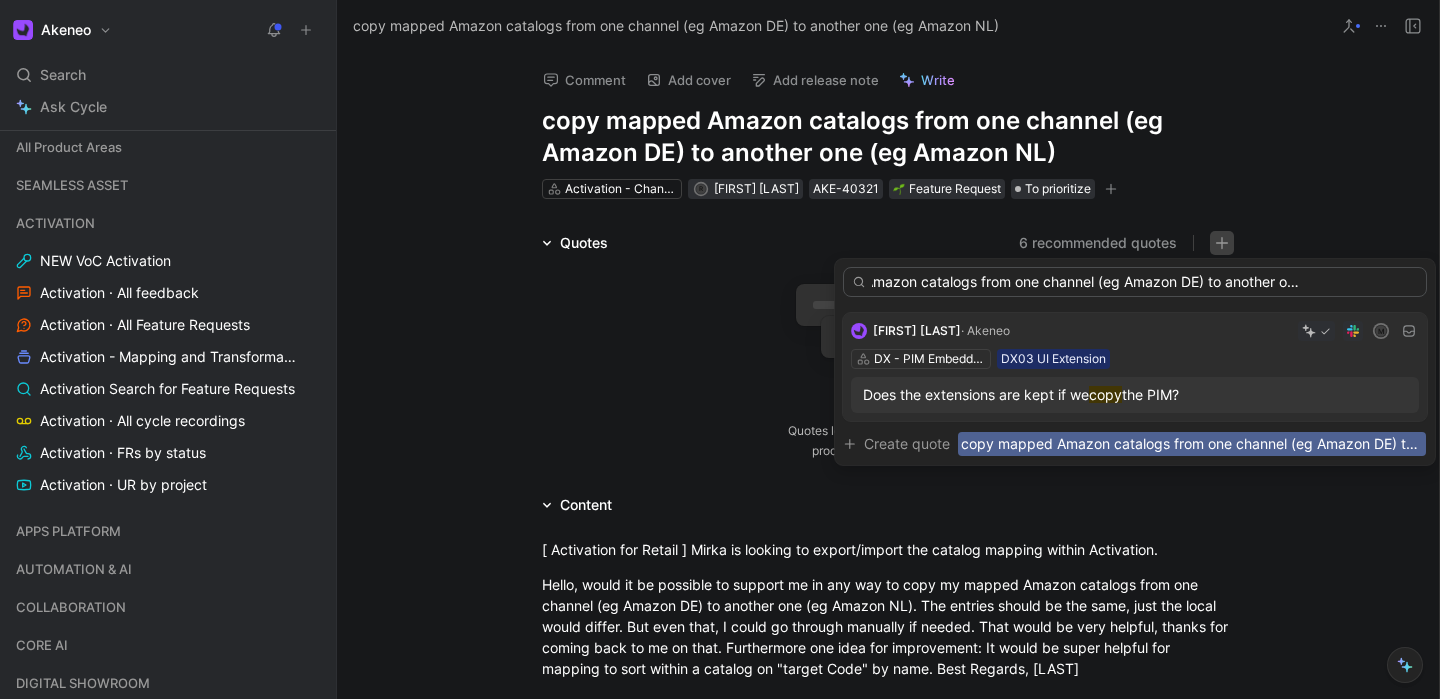 scroll, scrollTop: 0, scrollLeft: 0, axis: both 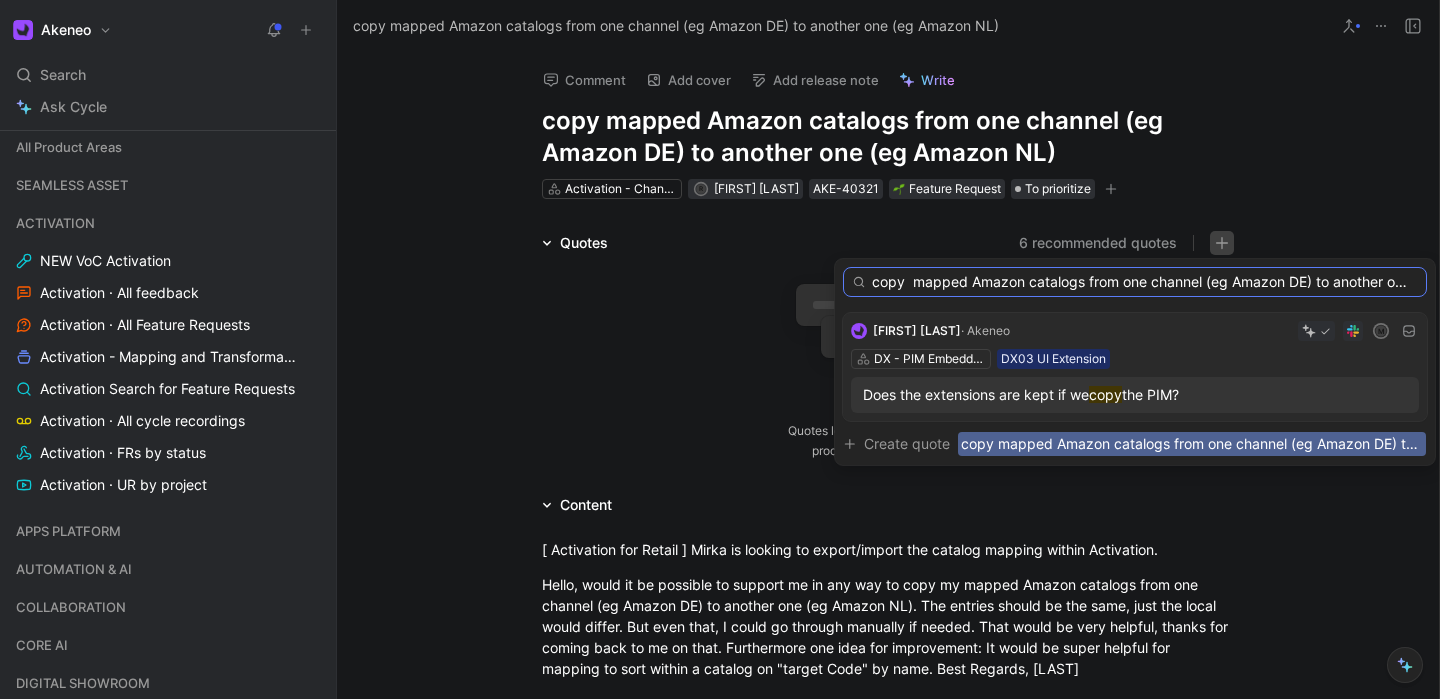 click on "copy  mapped Amazon catalogs from one channel (eg Amazon DE) to another one (eg Amazon NL)" at bounding box center [1135, 282] 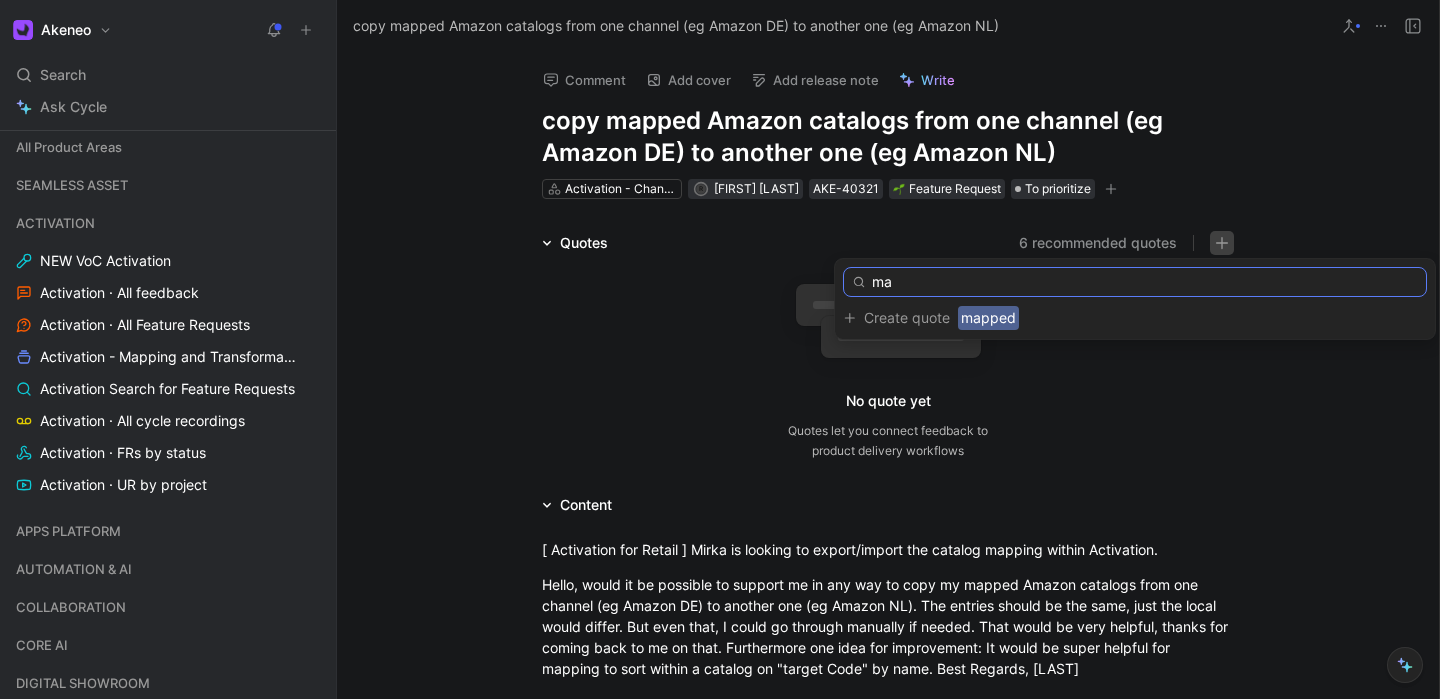 type on "m" 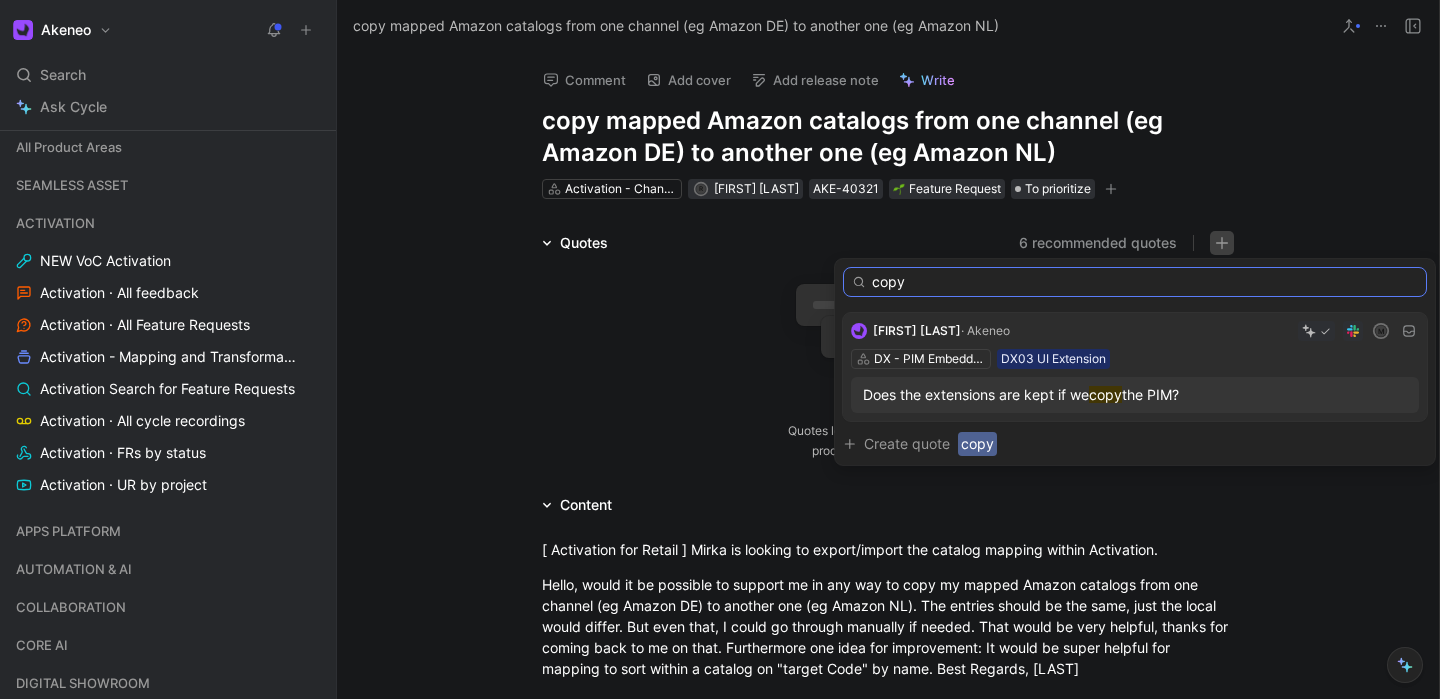 type on "copy" 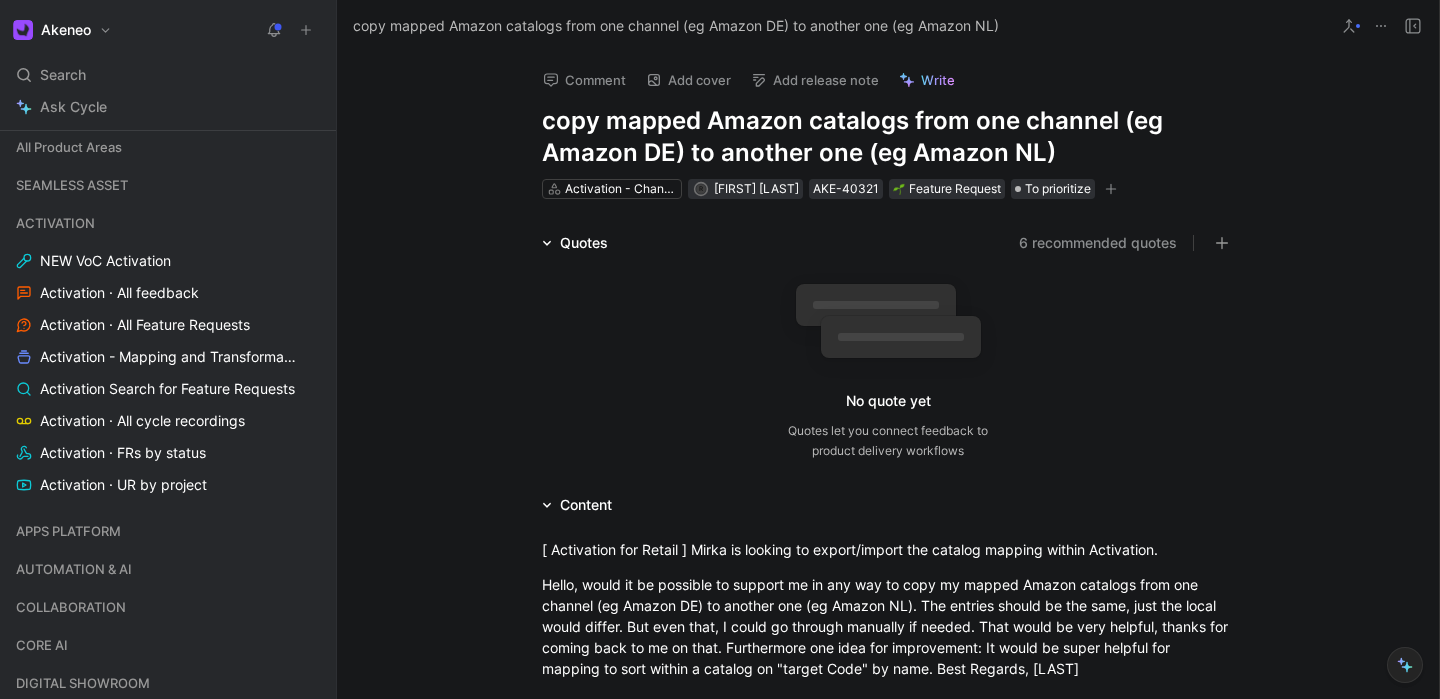 scroll, scrollTop: 0, scrollLeft: 0, axis: both 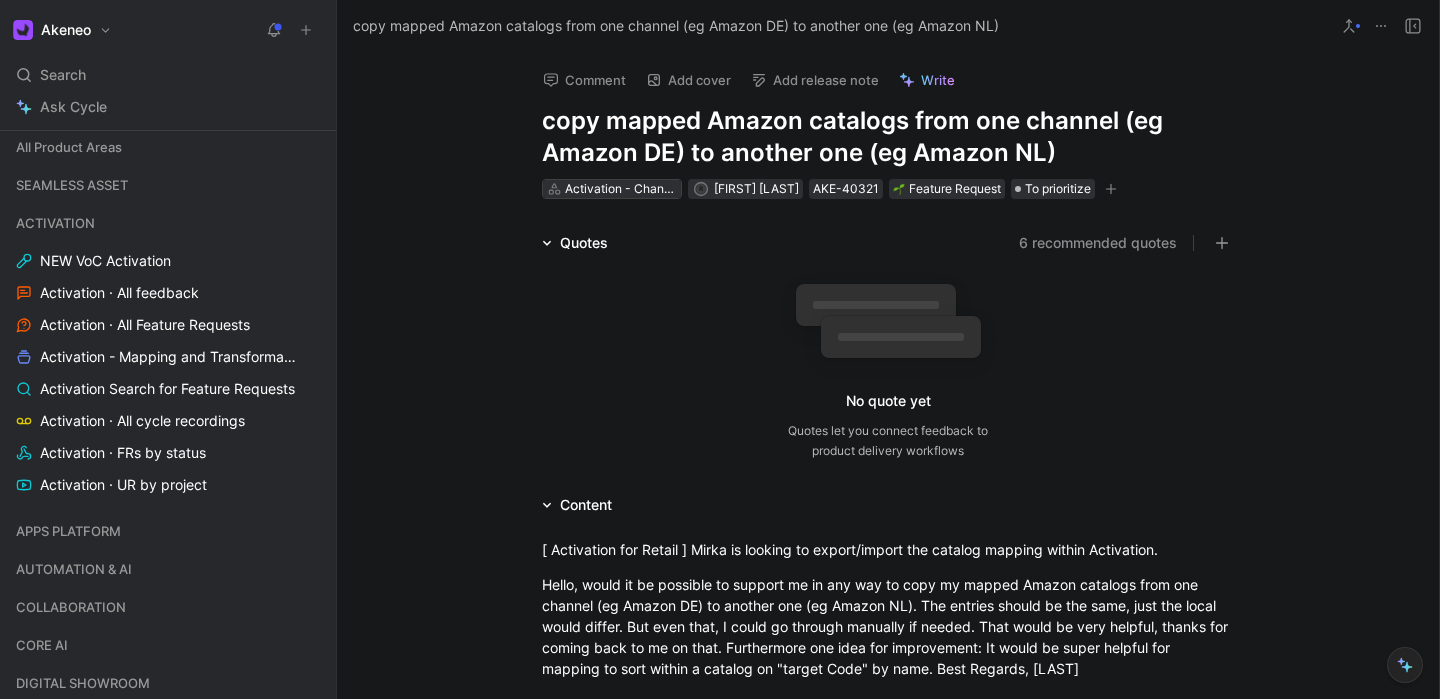 click on "Activation - Channel expansion & Factory" at bounding box center (621, 189) 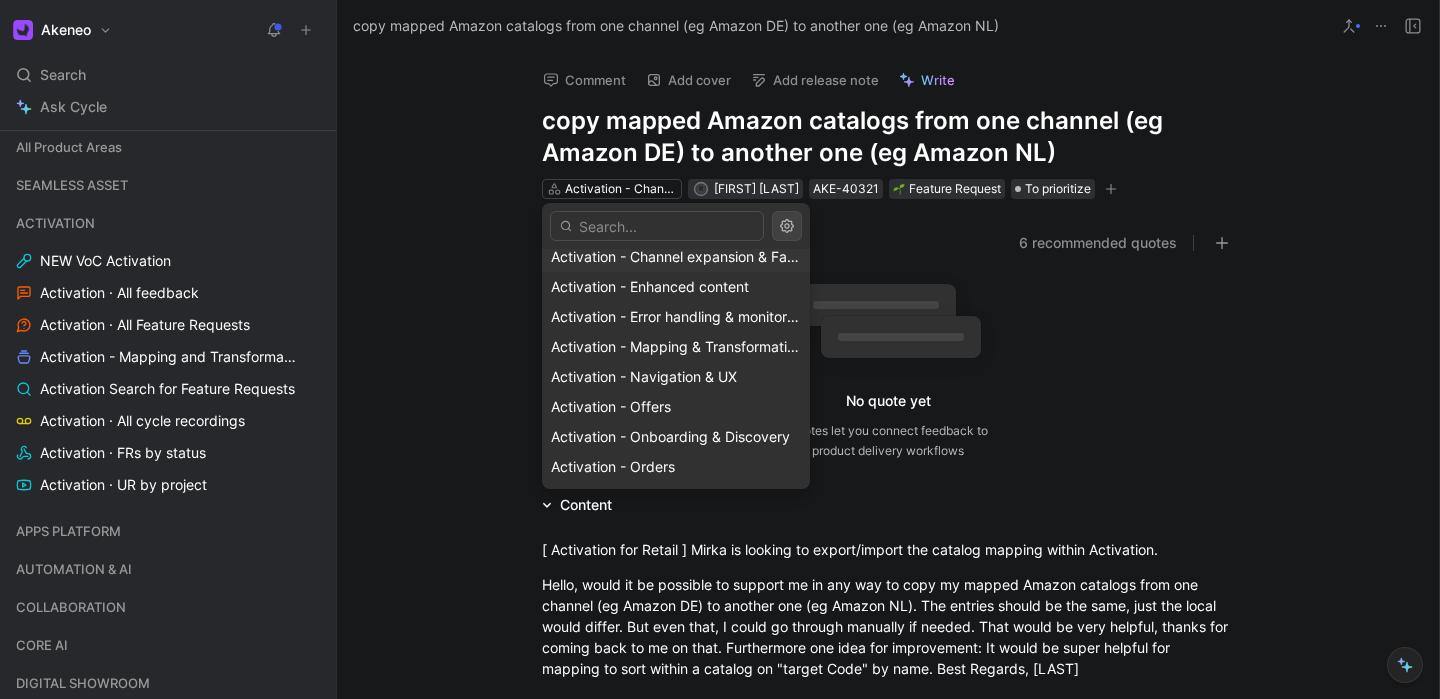 scroll, scrollTop: 98, scrollLeft: 0, axis: vertical 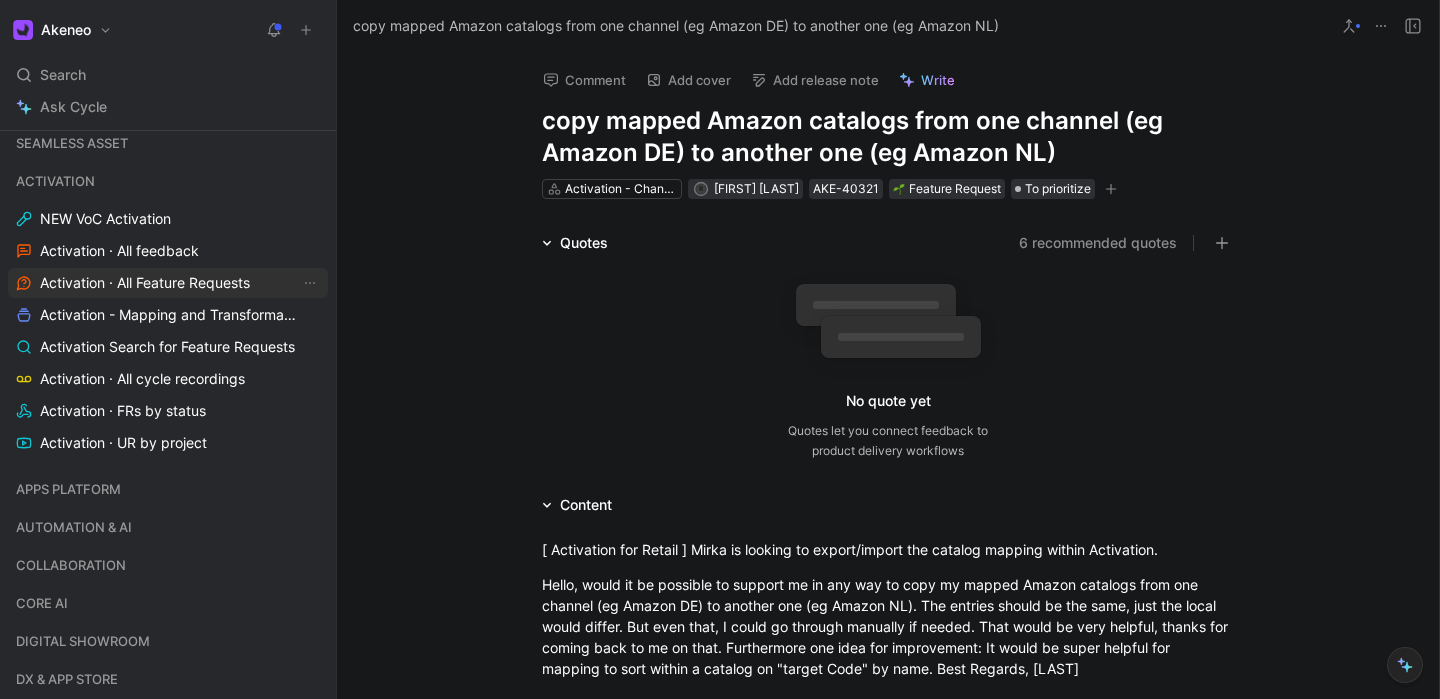 click on "Activation · All Feature Requests" at bounding box center (145, 283) 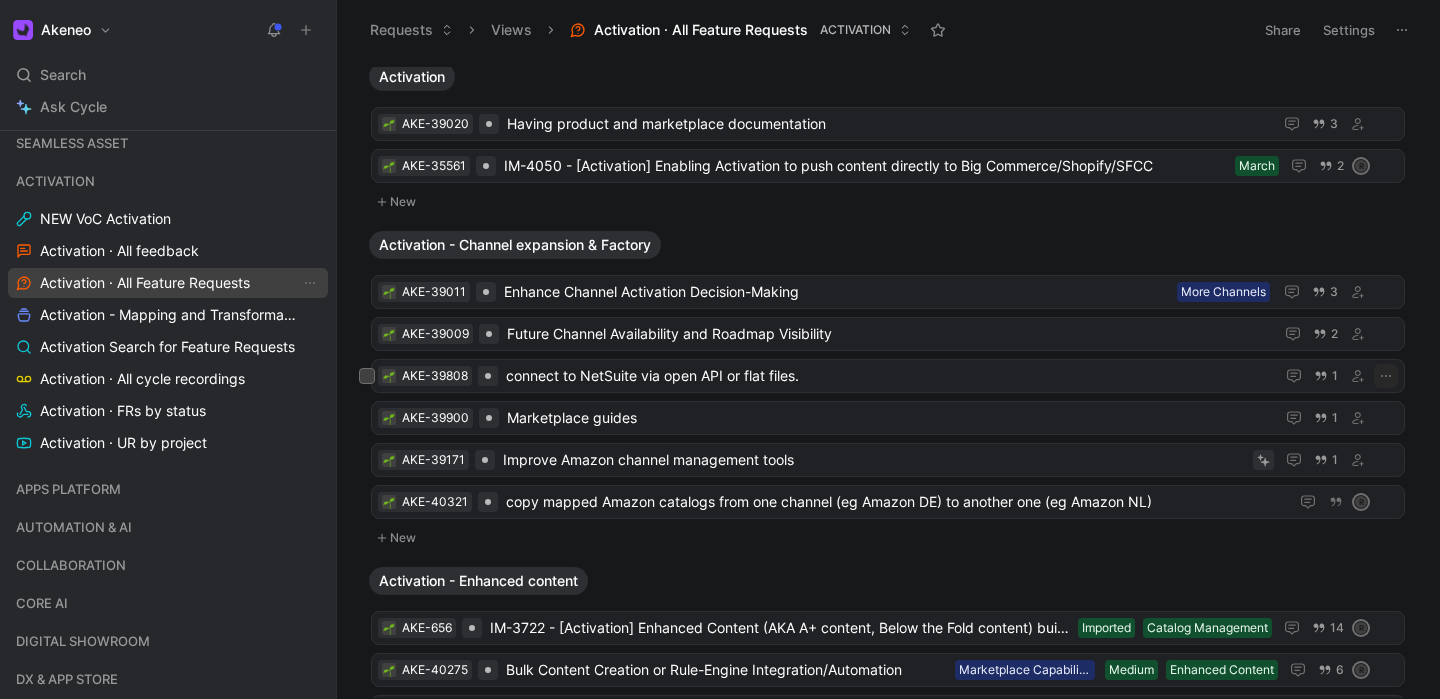 scroll, scrollTop: 46, scrollLeft: 0, axis: vertical 